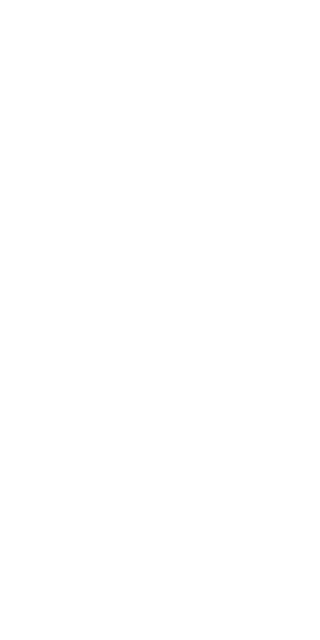 scroll, scrollTop: 0, scrollLeft: 0, axis: both 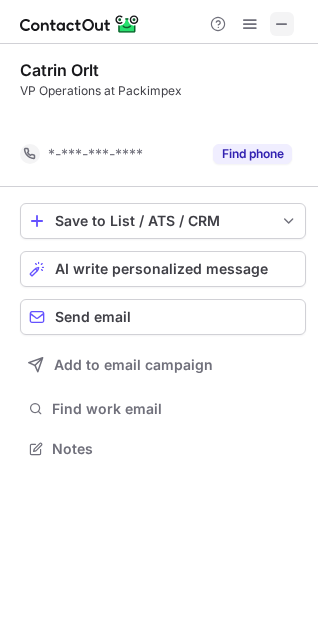 click at bounding box center [282, 24] 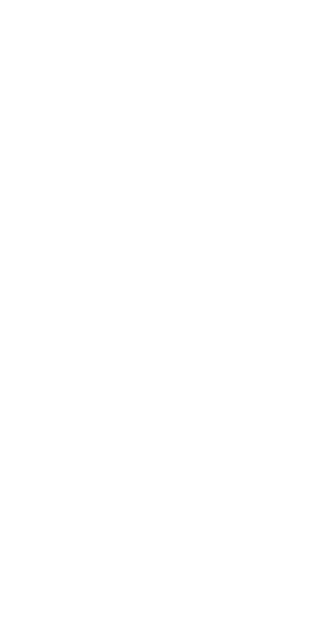 scroll, scrollTop: 0, scrollLeft: 0, axis: both 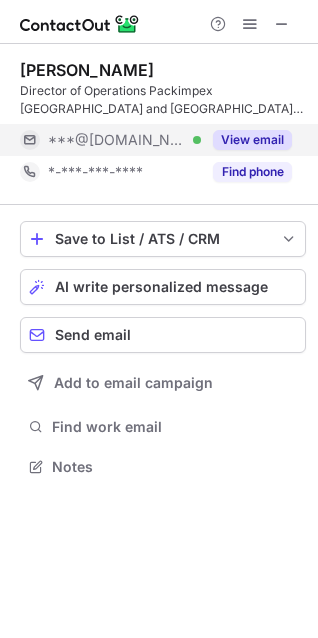 click on "***@[DOMAIN_NAME] Verified" at bounding box center [110, 140] 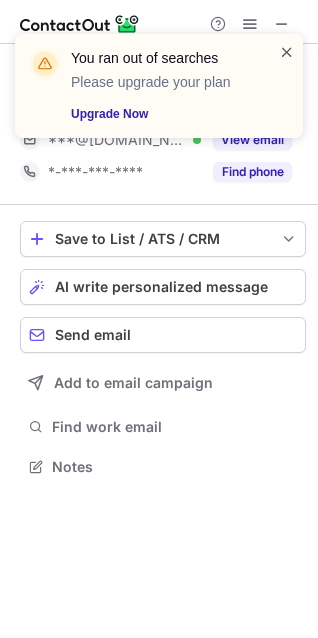 click at bounding box center (287, 52) 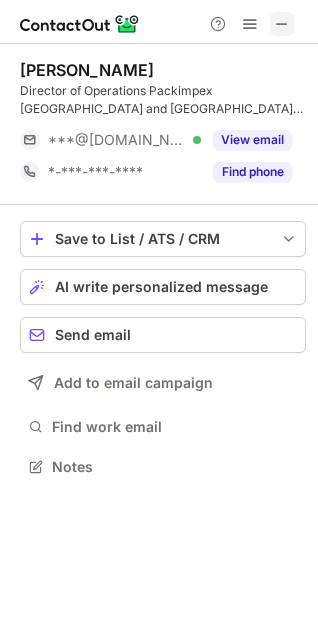 click at bounding box center [282, 24] 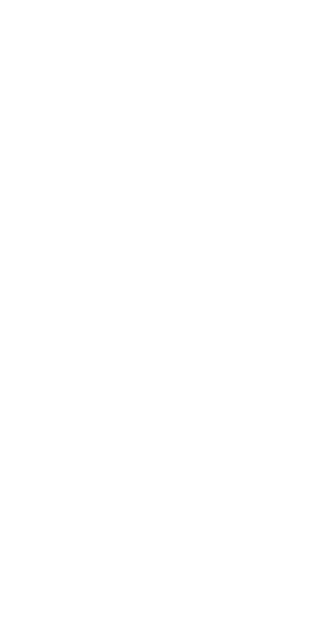 scroll, scrollTop: 0, scrollLeft: 0, axis: both 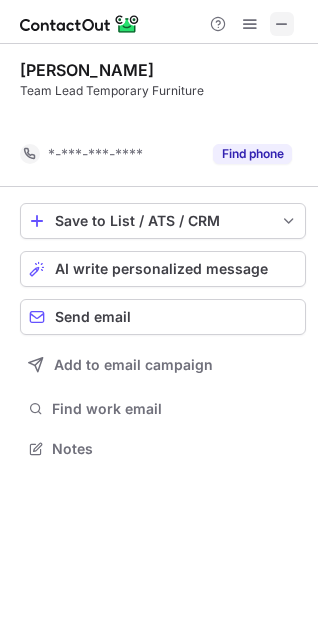 click at bounding box center (282, 24) 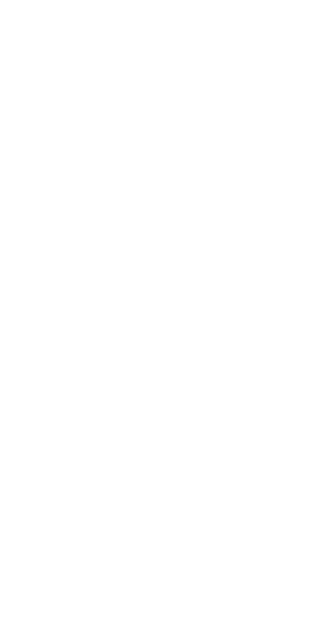 scroll, scrollTop: 0, scrollLeft: 0, axis: both 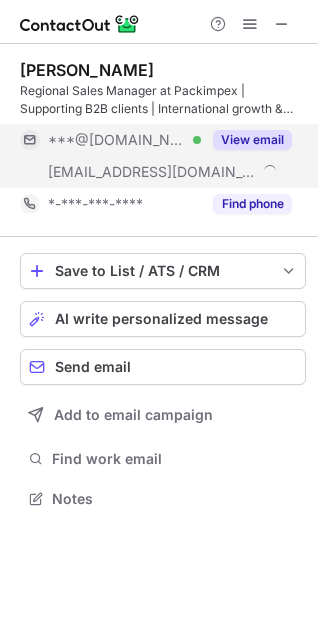 click on "***@[DOMAIN_NAME] Verified" at bounding box center [124, 140] 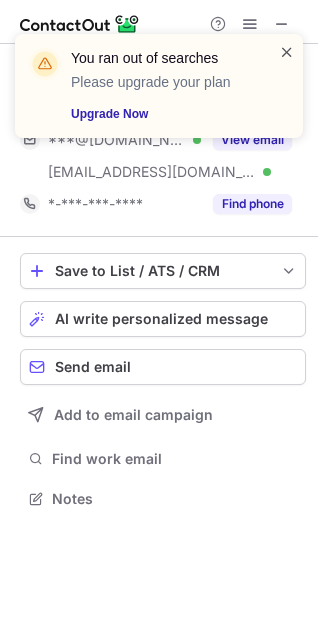 click at bounding box center [287, 52] 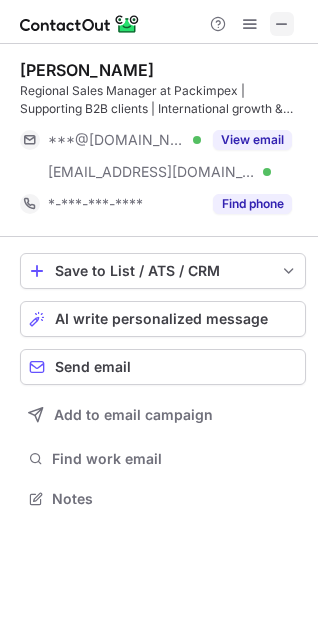 click at bounding box center [282, 24] 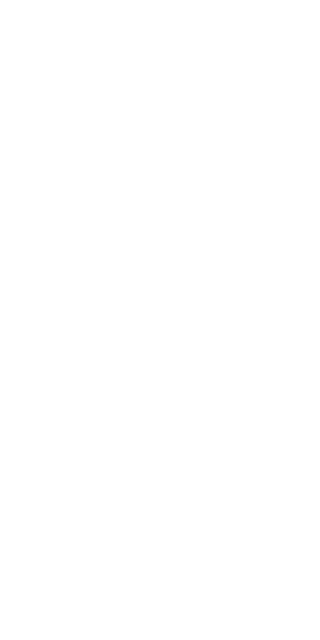 scroll, scrollTop: 0, scrollLeft: 0, axis: both 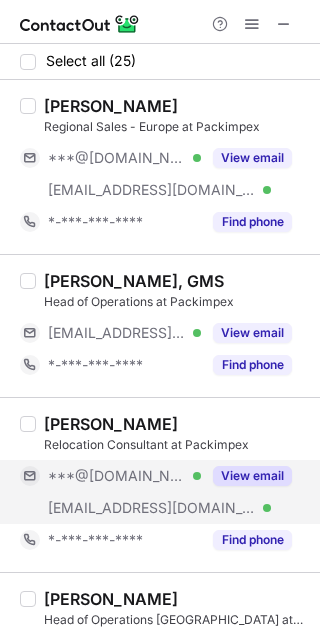 click on "***@[DOMAIN_NAME]" at bounding box center (117, 476) 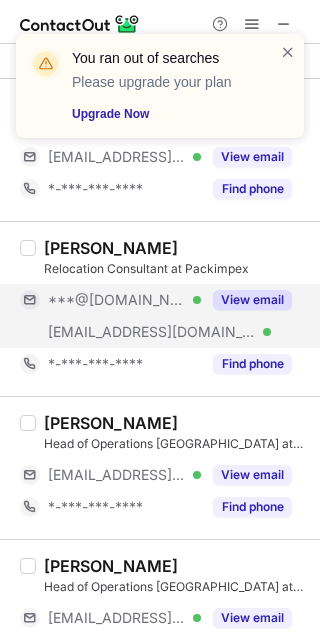 scroll, scrollTop: 185, scrollLeft: 0, axis: vertical 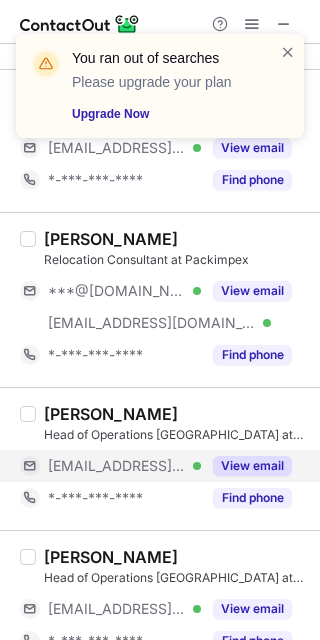 click on "***@birgitt-griese.de" at bounding box center [117, 466] 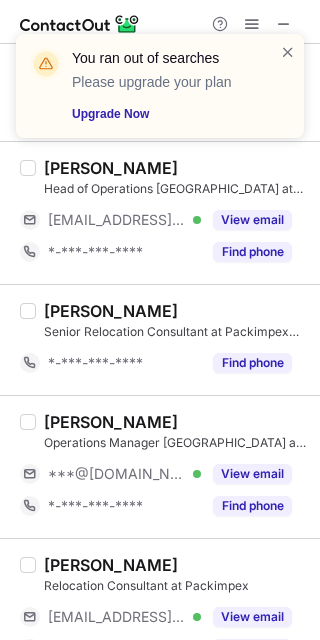 scroll, scrollTop: 1038, scrollLeft: 0, axis: vertical 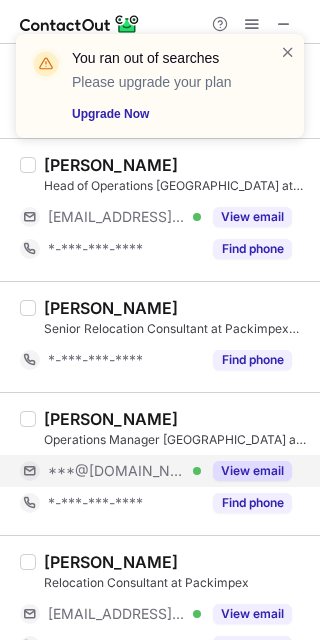 click on "***@[DOMAIN_NAME]" at bounding box center (117, 471) 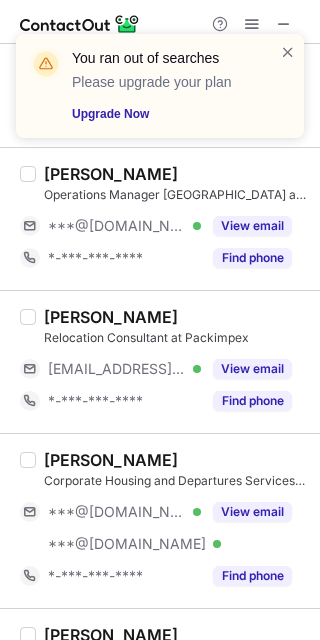 scroll, scrollTop: 1286, scrollLeft: 0, axis: vertical 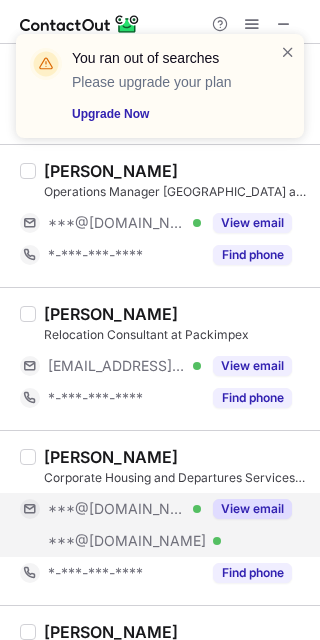click on "***@gmail.com Verified" at bounding box center (110, 509) 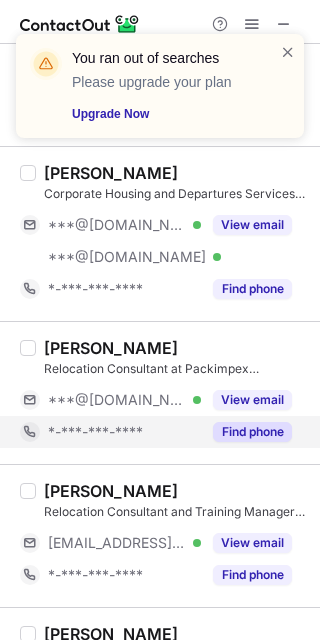 scroll, scrollTop: 1571, scrollLeft: 0, axis: vertical 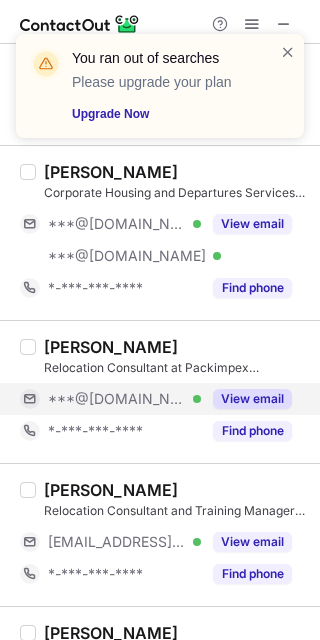 click on "***@[DOMAIN_NAME]" at bounding box center [117, 399] 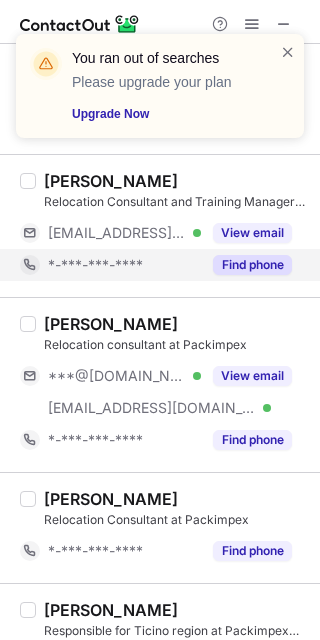 scroll, scrollTop: 1881, scrollLeft: 0, axis: vertical 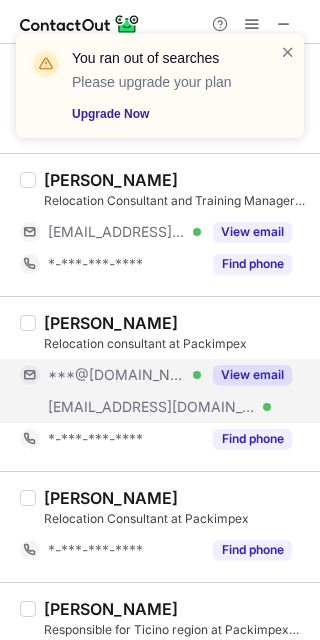 click on "***@[DOMAIN_NAME]" at bounding box center [117, 375] 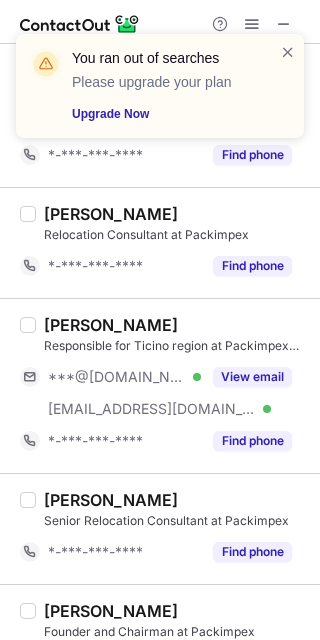 scroll, scrollTop: 2181, scrollLeft: 0, axis: vertical 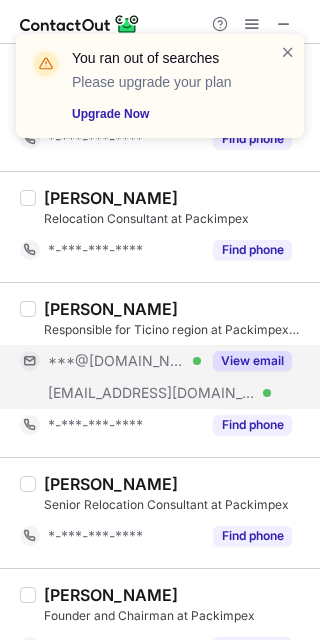 click on "***@[DOMAIN_NAME]" at bounding box center (117, 361) 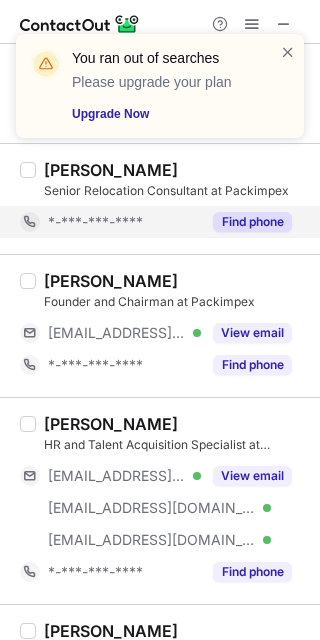 scroll, scrollTop: 2499, scrollLeft: 0, axis: vertical 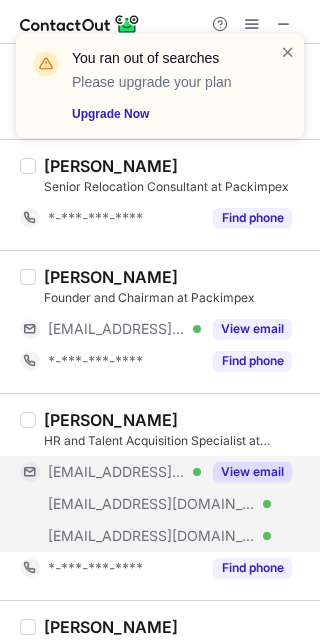 click on "[EMAIL_ADDRESS][DOMAIN_NAME]" at bounding box center [117, 472] 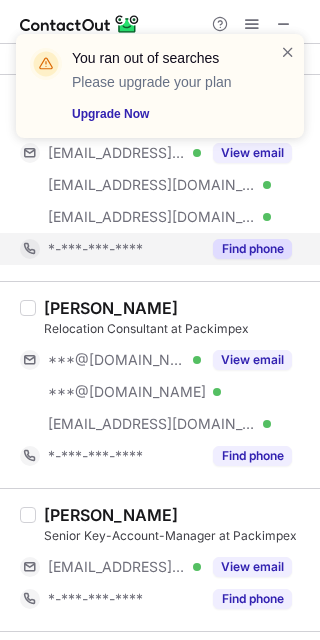 scroll, scrollTop: 2819, scrollLeft: 0, axis: vertical 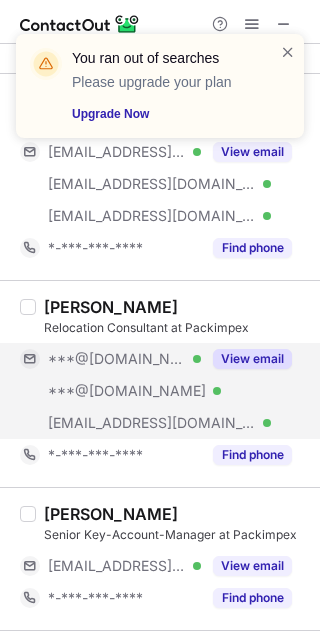 click on "***@[DOMAIN_NAME]" at bounding box center (117, 359) 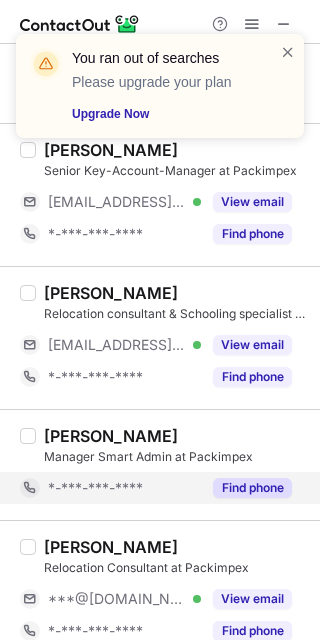 scroll, scrollTop: 3206, scrollLeft: 0, axis: vertical 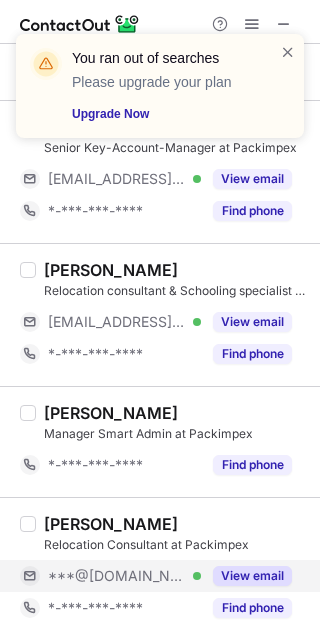 click on "***@[DOMAIN_NAME]" at bounding box center (117, 576) 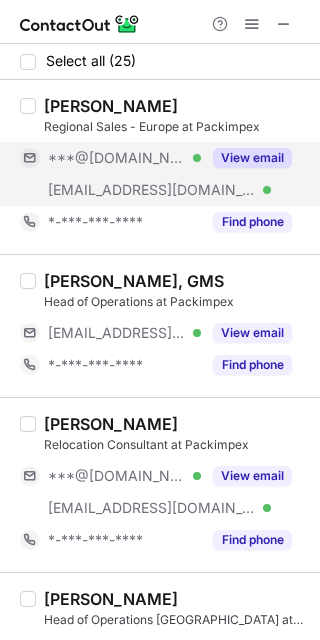 click on "***@[DOMAIN_NAME]" at bounding box center [117, 158] 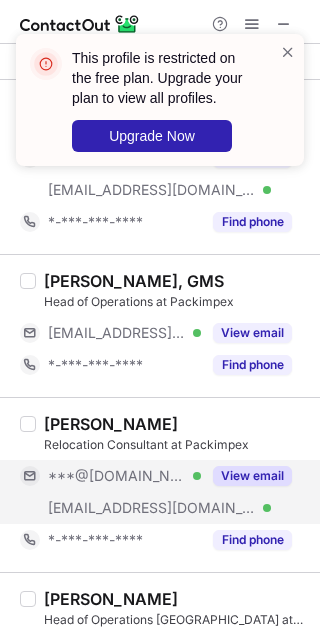 click on "***@gmail.com" at bounding box center (117, 476) 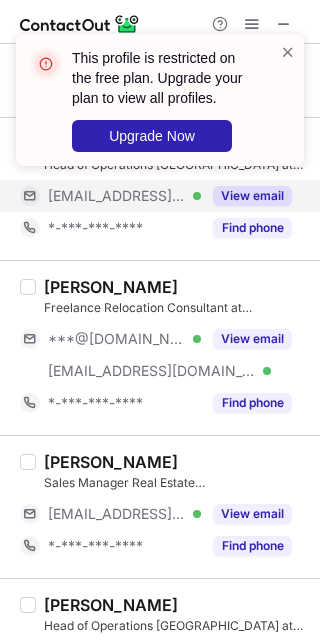 scroll, scrollTop: 608, scrollLeft: 0, axis: vertical 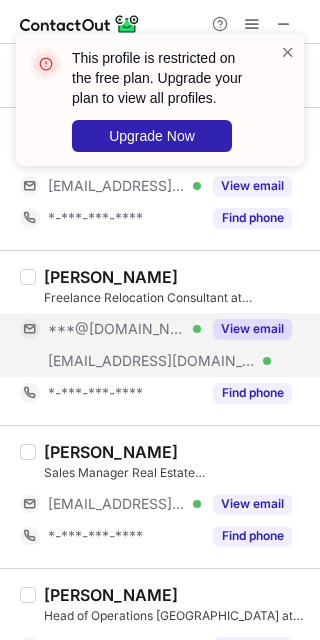 click on "***@gmail.com Verified" at bounding box center (110, 329) 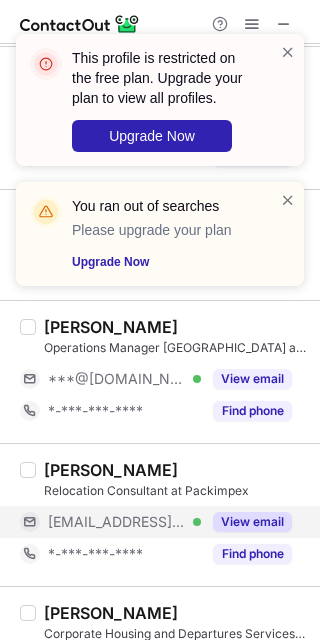 scroll, scrollTop: 1129, scrollLeft: 0, axis: vertical 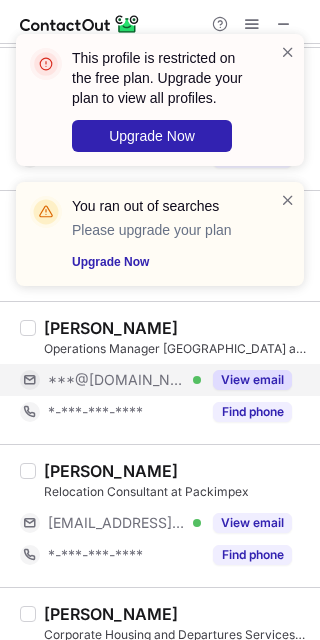 click on "***@hotmail.com Verified" at bounding box center [110, 380] 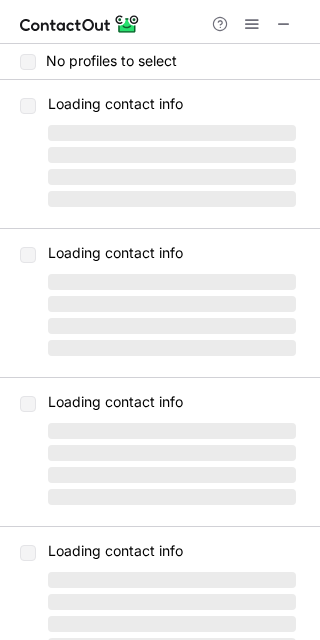 scroll, scrollTop: 0, scrollLeft: 0, axis: both 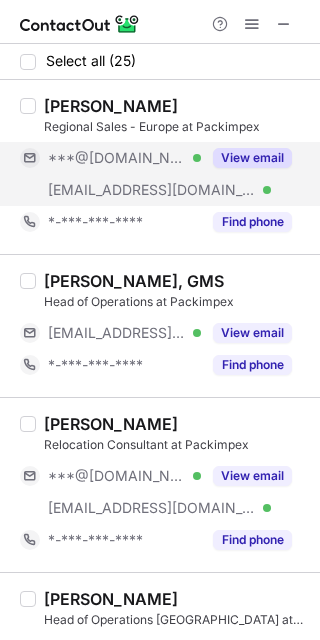 click on "***@[DOMAIN_NAME]" at bounding box center [117, 158] 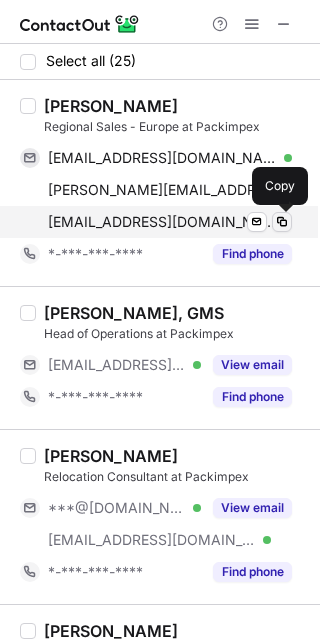 click at bounding box center [282, 222] 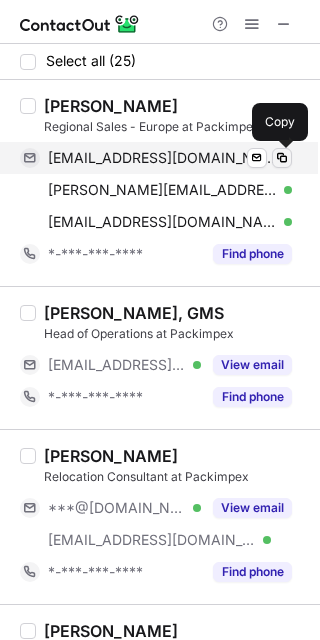 click at bounding box center [282, 158] 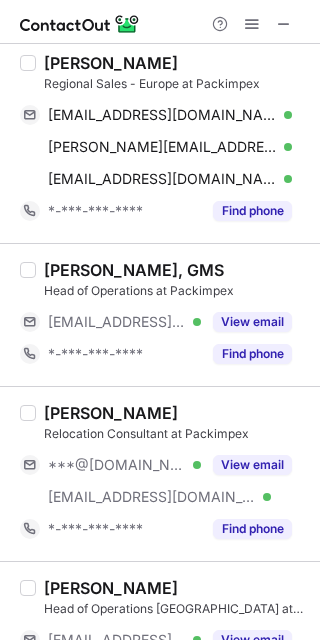 scroll, scrollTop: 45, scrollLeft: 0, axis: vertical 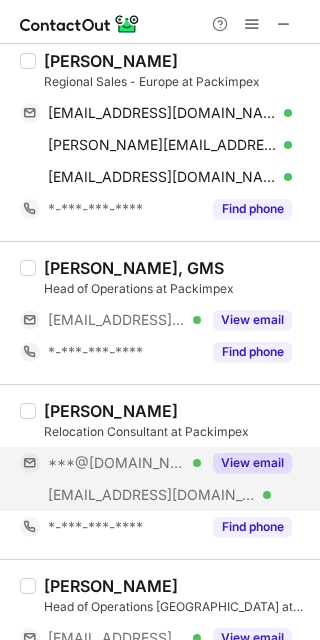 click on "***@gmail.com" at bounding box center (117, 463) 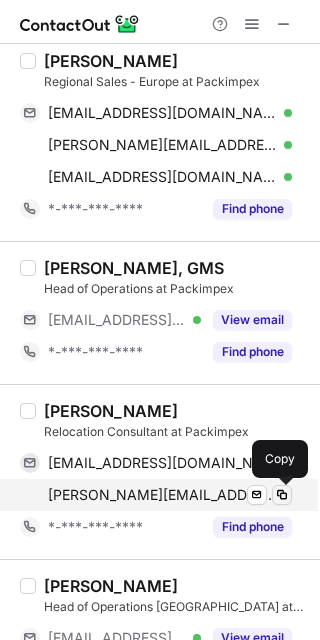 click at bounding box center [282, 495] 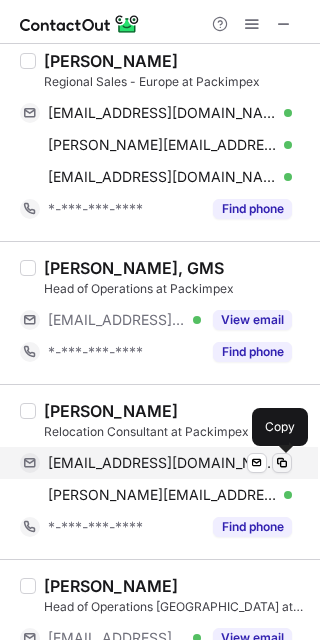 click at bounding box center [282, 463] 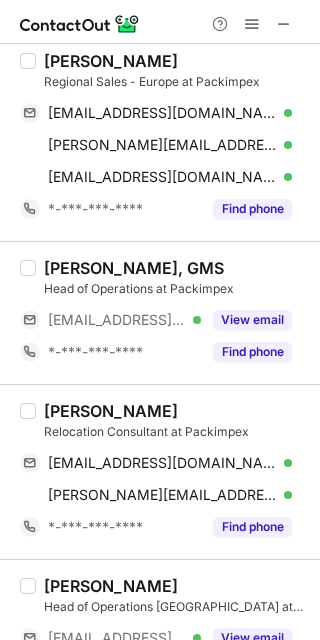 click on "David Sutton" at bounding box center [111, 411] 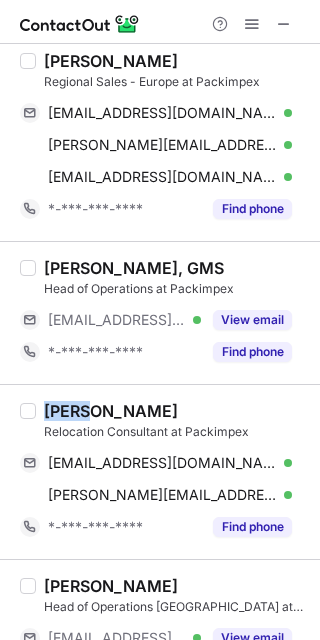 click on "David Sutton" at bounding box center [111, 411] 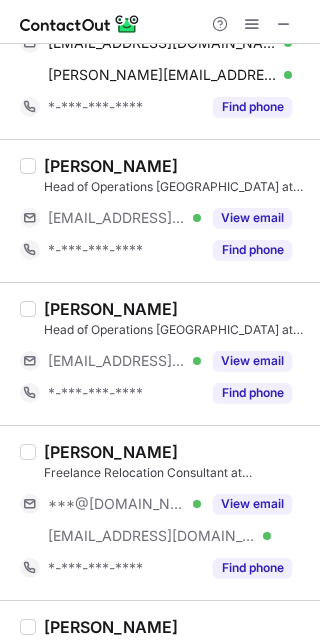 scroll, scrollTop: 474, scrollLeft: 0, axis: vertical 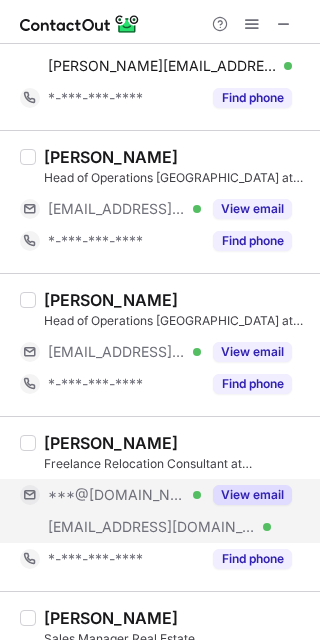 click on "***@[DOMAIN_NAME]" at bounding box center [117, 495] 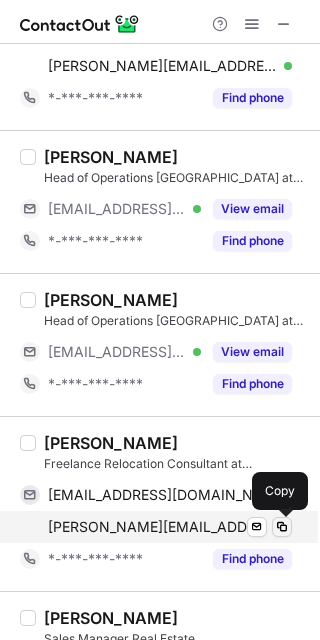 click at bounding box center [282, 527] 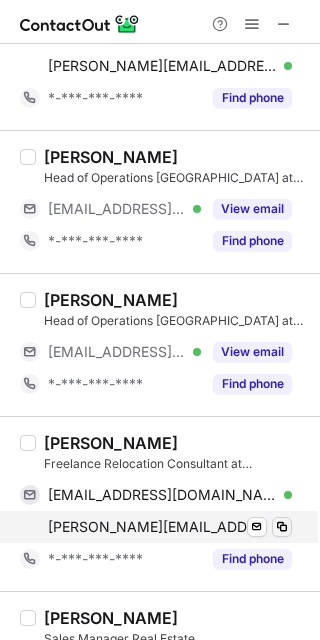 click at bounding box center (282, 527) 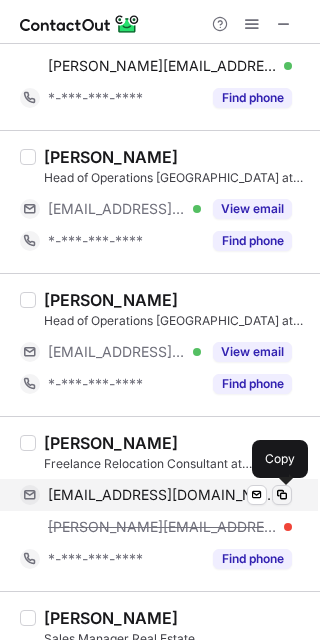 click at bounding box center (282, 495) 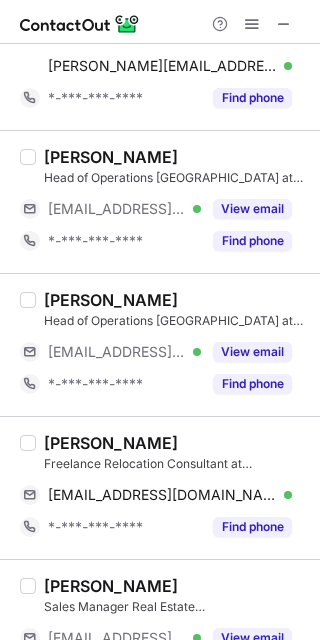 click on "Fiona Pekcan" at bounding box center [111, 443] 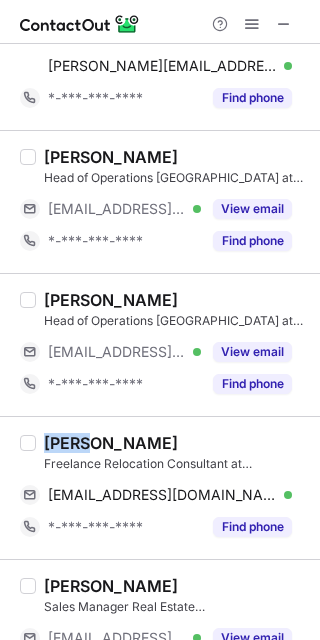click on "Fiona Pekcan" at bounding box center [111, 443] 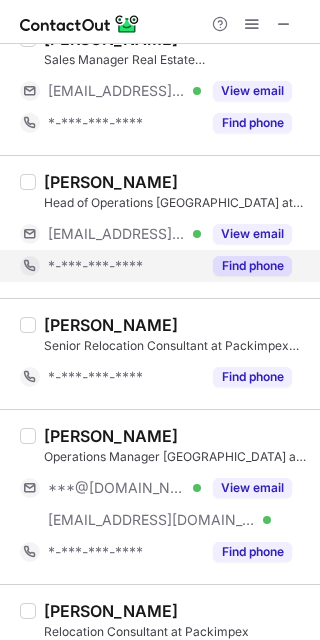 scroll, scrollTop: 1029, scrollLeft: 0, axis: vertical 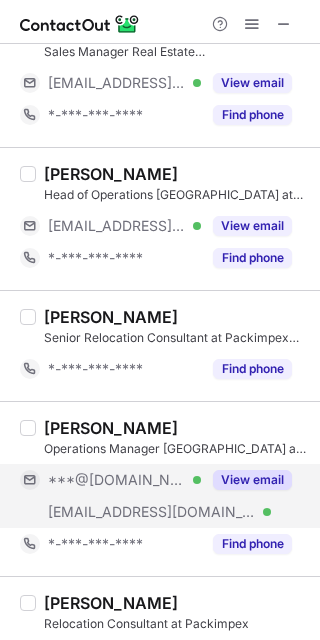 click on "***@hotmail.com Verified" at bounding box center (110, 480) 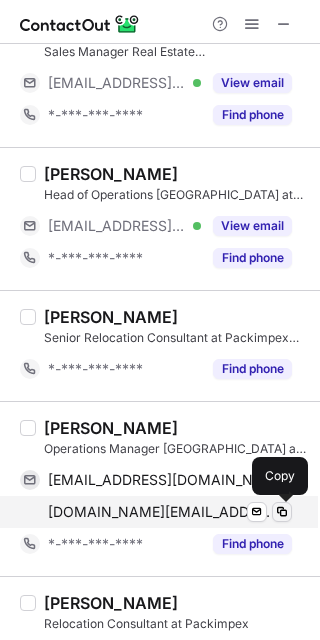 click at bounding box center (282, 512) 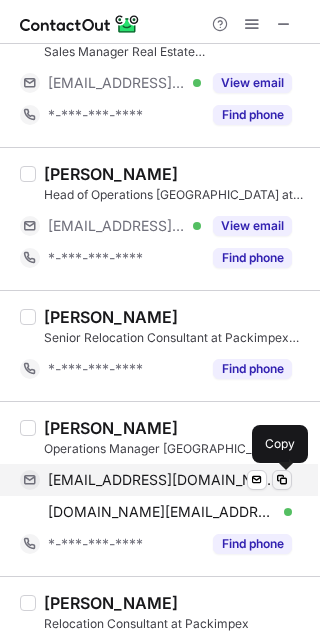 click at bounding box center (282, 480) 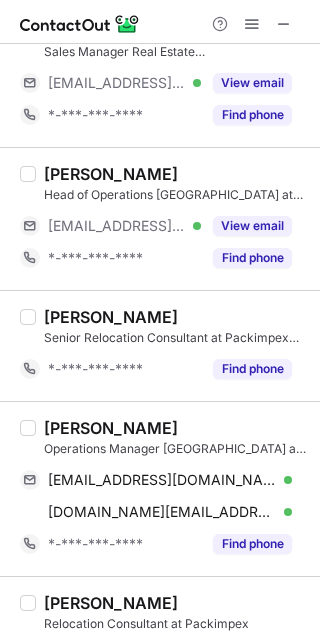 click on "Claudia Ferrari Operations Manager Basel at Packimpex ferrari_claudia@hotmail.com Verified Send email Copy claudia.ferrari@packimpex.com Verified Send email Copy *-***-***-**** Find phone" at bounding box center [160, 488] 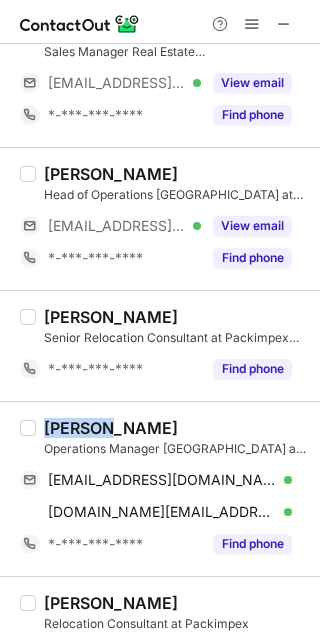 click on "Claudia Ferrari Operations Manager Basel at Packimpex ferrari_claudia@hotmail.com Verified Send email Copy claudia.ferrari@packimpex.com Verified Send email Copy *-***-***-**** Find phone" at bounding box center [160, 488] 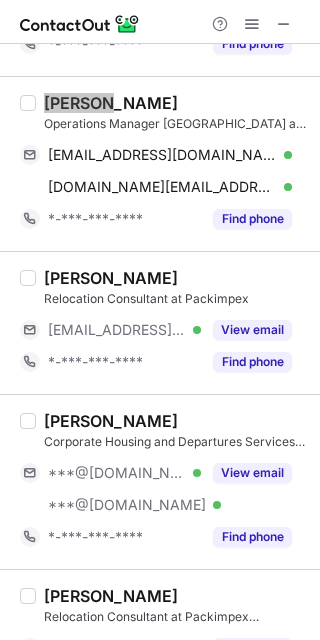 scroll, scrollTop: 1355, scrollLeft: 0, axis: vertical 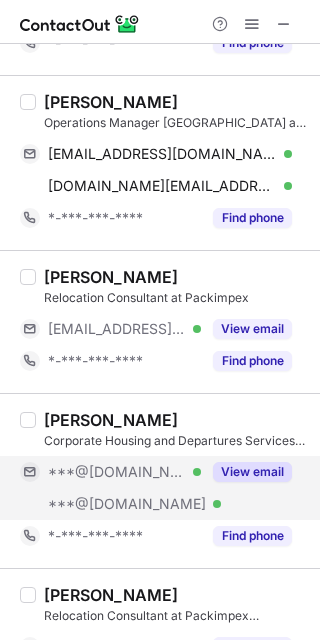 click on "***@[DOMAIN_NAME]" at bounding box center (117, 472) 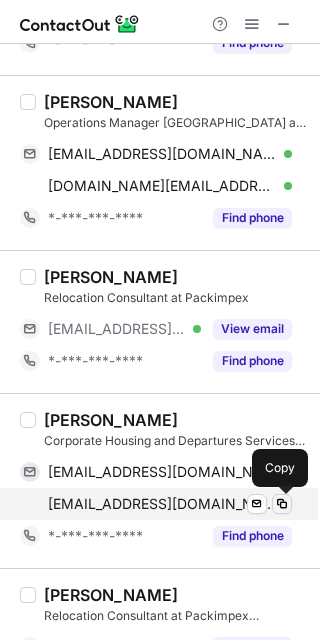 click at bounding box center [282, 504] 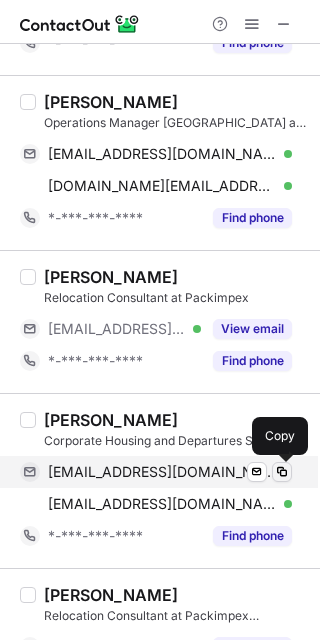click at bounding box center [282, 472] 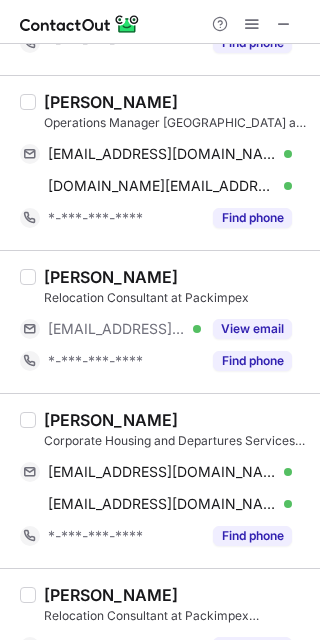 click on "Anna Chrysogeni" at bounding box center [111, 420] 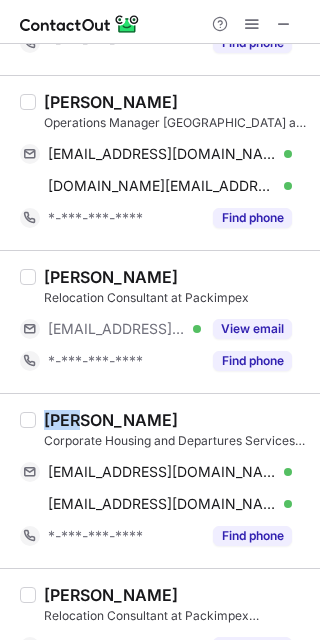 click on "Anna Chrysogeni" at bounding box center (111, 420) 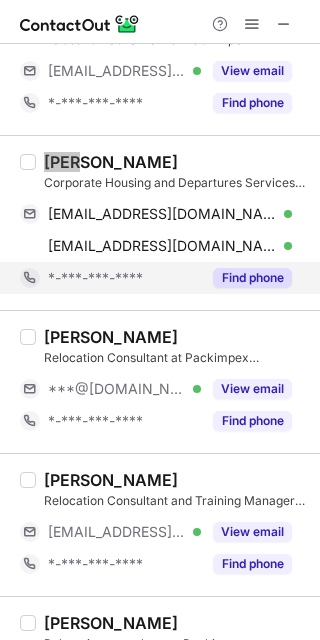 scroll, scrollTop: 1620, scrollLeft: 0, axis: vertical 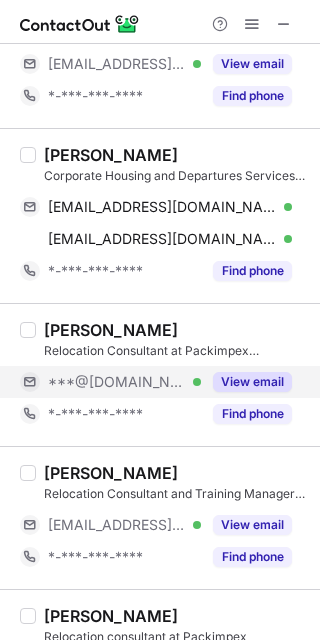 click on "***@msn.com" at bounding box center (117, 382) 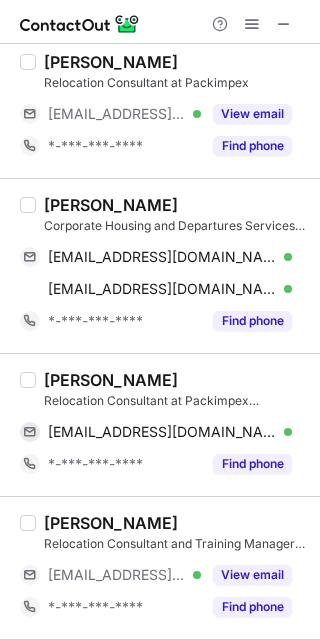scroll, scrollTop: 1551, scrollLeft: 0, axis: vertical 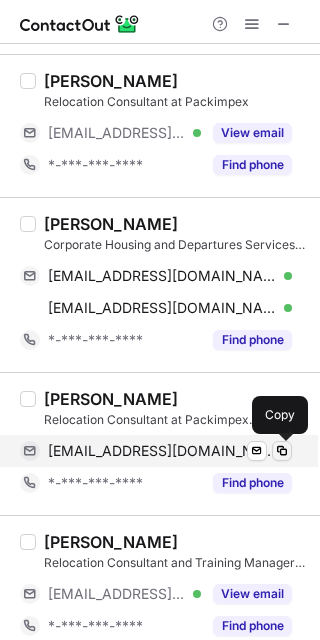 click at bounding box center [282, 451] 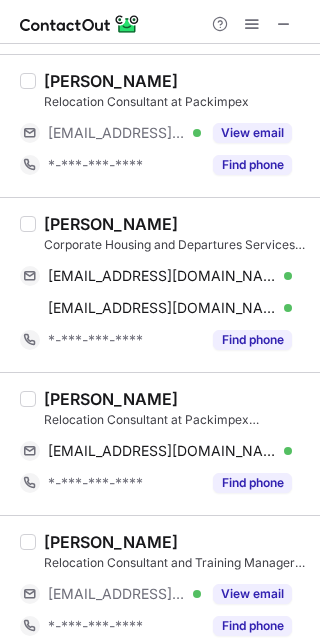 click on "Anja Kunzke" at bounding box center [111, 399] 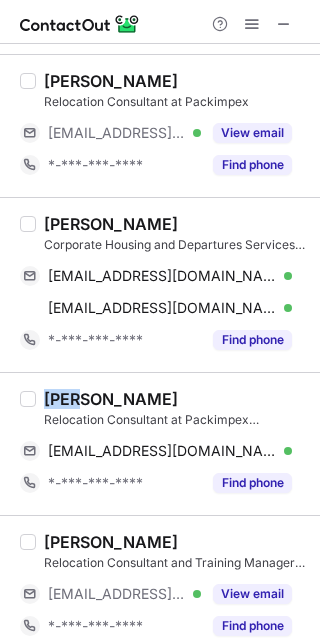 click on "Anja Kunzke" at bounding box center (111, 399) 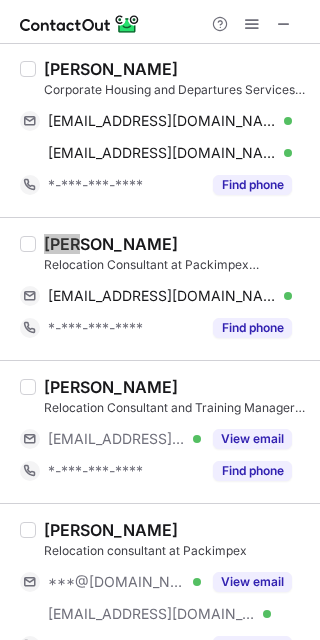 scroll, scrollTop: 1724, scrollLeft: 0, axis: vertical 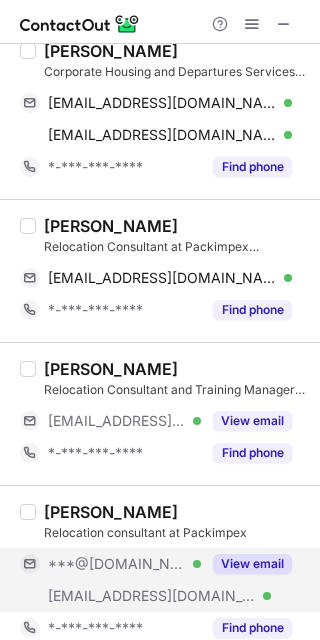 click on "***@hotmail.fr" at bounding box center (117, 564) 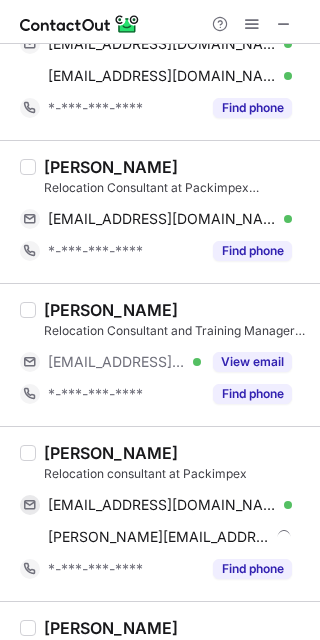 scroll, scrollTop: 1784, scrollLeft: 0, axis: vertical 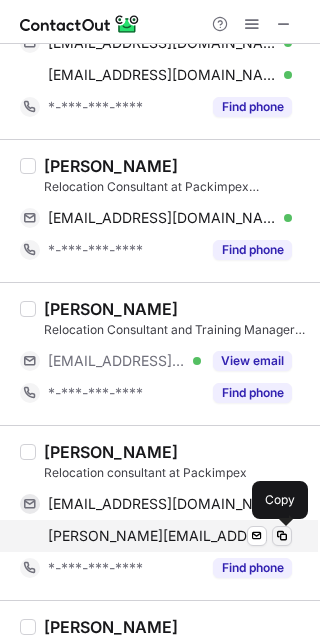 click at bounding box center (282, 536) 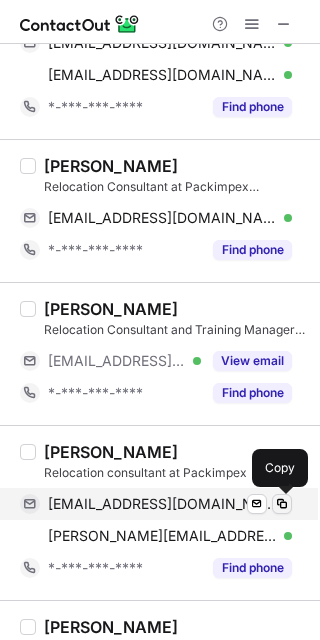 click at bounding box center [282, 504] 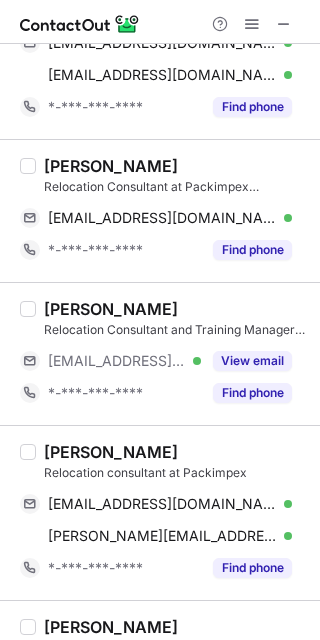 click on "Mathieu Blanchet" at bounding box center (111, 452) 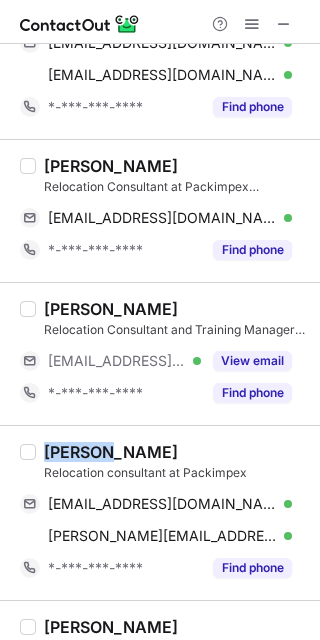 click on "Mathieu Blanchet" at bounding box center [111, 452] 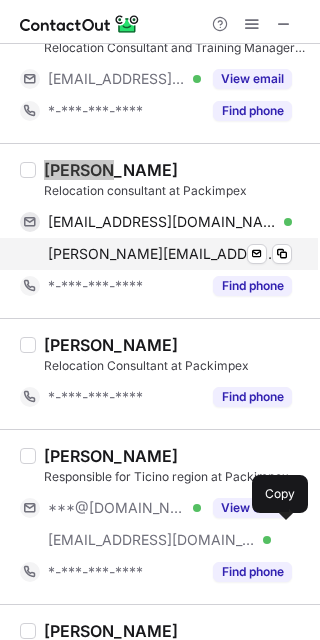 scroll, scrollTop: 2069, scrollLeft: 0, axis: vertical 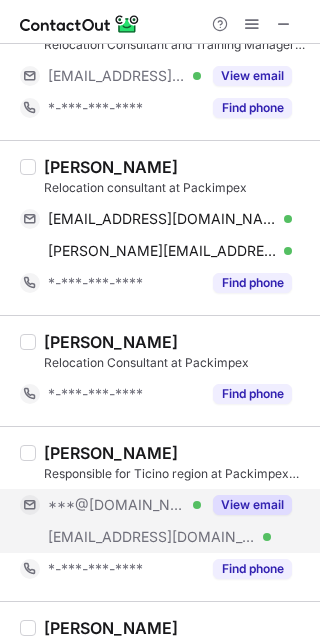 click on "***@[DOMAIN_NAME]" at bounding box center [117, 505] 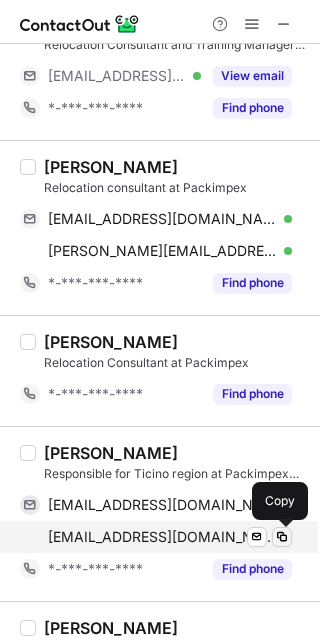 click at bounding box center (282, 537) 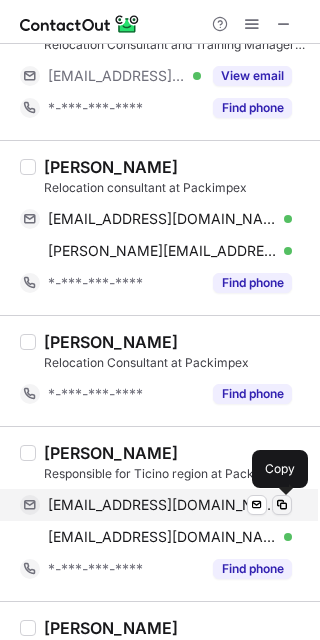 click at bounding box center (282, 505) 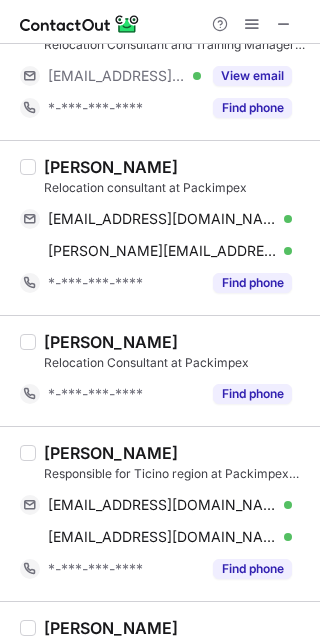 click on "Mouna Eitouni" at bounding box center (111, 453) 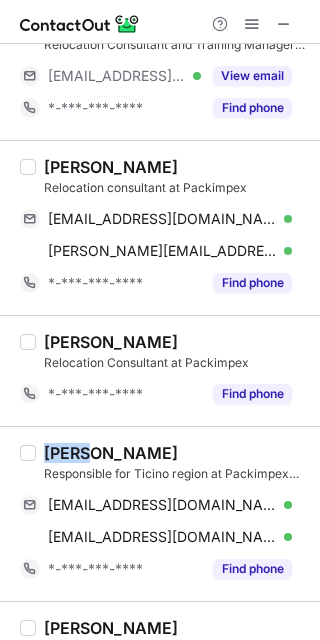 click on "Mouna Eitouni" at bounding box center (111, 453) 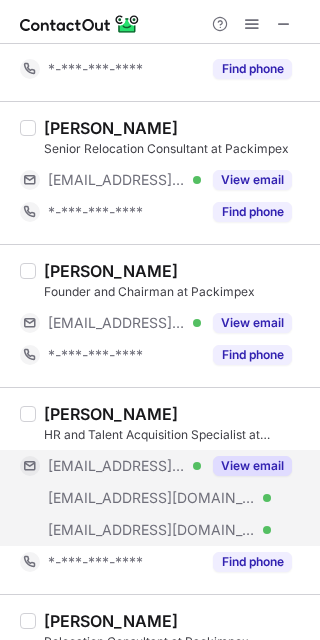 scroll, scrollTop: 2570, scrollLeft: 0, axis: vertical 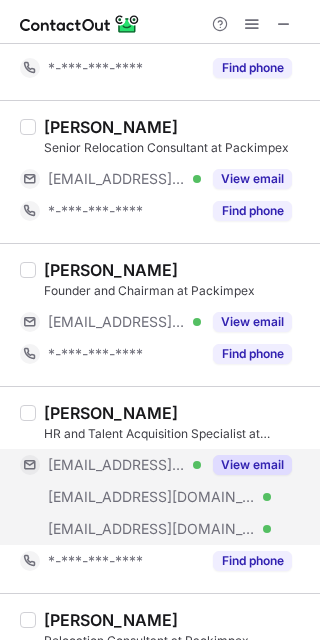 click on "***@bonbonphoto.com.au" at bounding box center [117, 465] 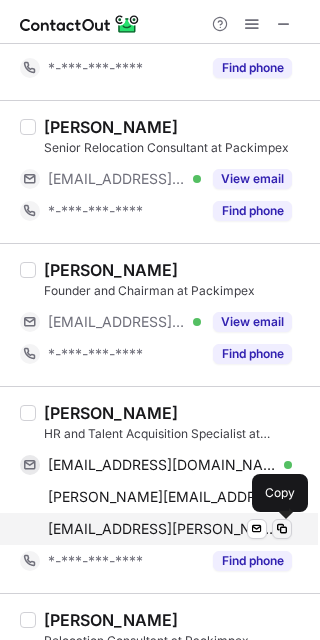 click at bounding box center [282, 529] 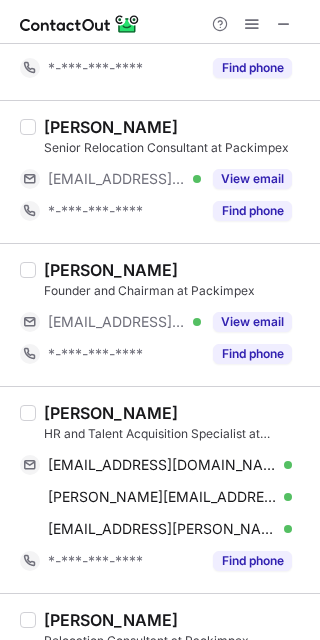 click on "Sybille Goss" at bounding box center [111, 413] 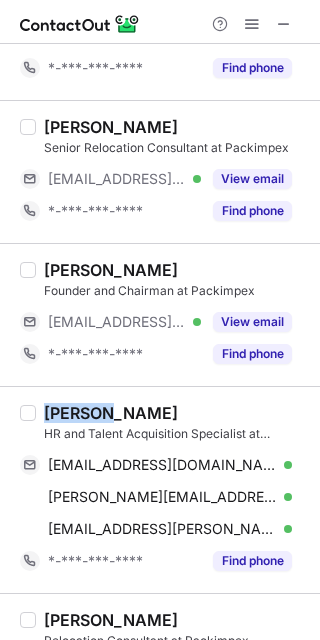 click on "Sybille Goss" at bounding box center [111, 413] 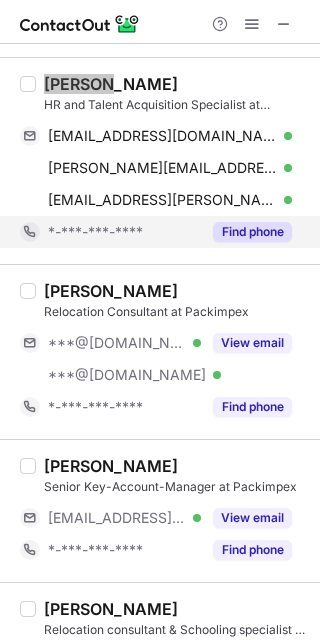scroll, scrollTop: 2915, scrollLeft: 0, axis: vertical 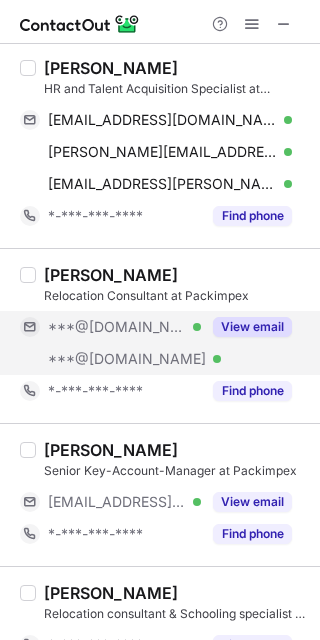 click on "***@[DOMAIN_NAME]" at bounding box center [117, 327] 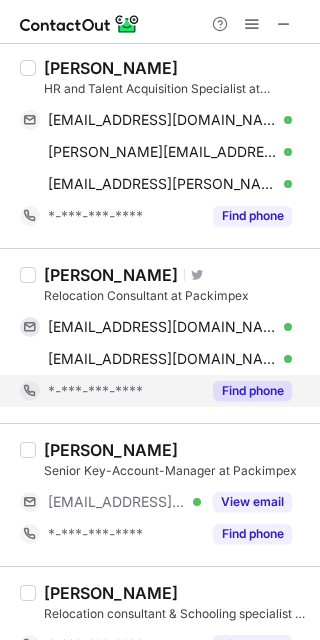 scroll, scrollTop: 2821, scrollLeft: 0, axis: vertical 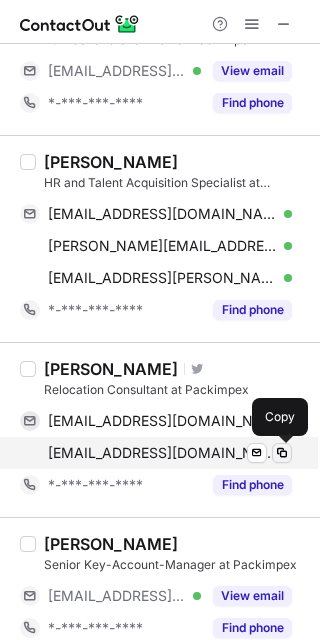 click at bounding box center (282, 453) 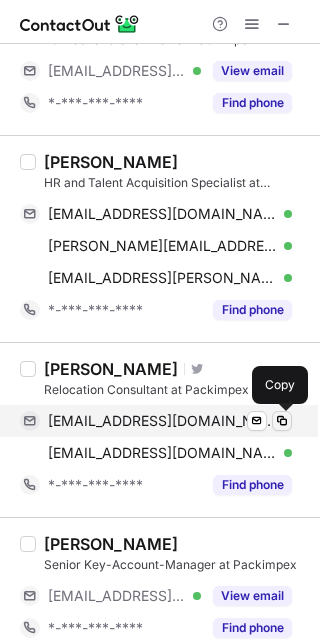 click at bounding box center (282, 421) 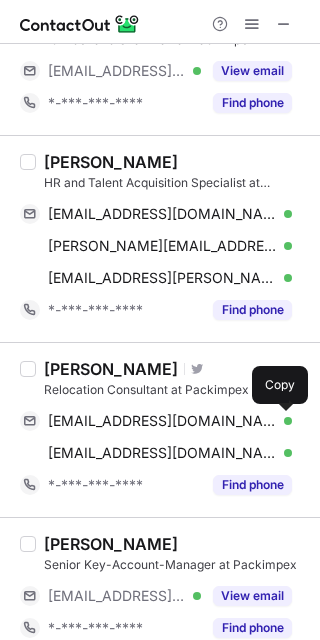 click on "Jacques Gobet" at bounding box center (111, 369) 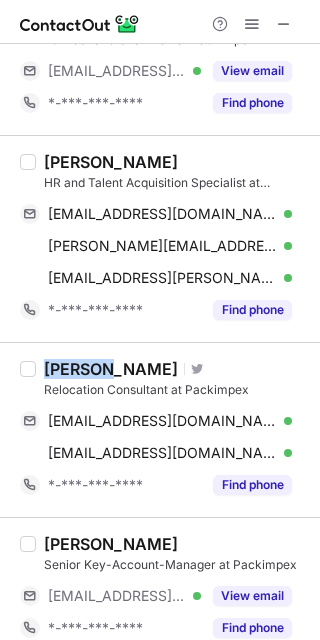 click on "Jacques Gobet" at bounding box center [111, 369] 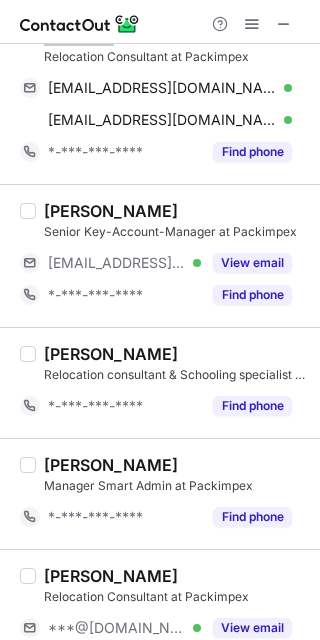 scroll, scrollTop: 3206, scrollLeft: 0, axis: vertical 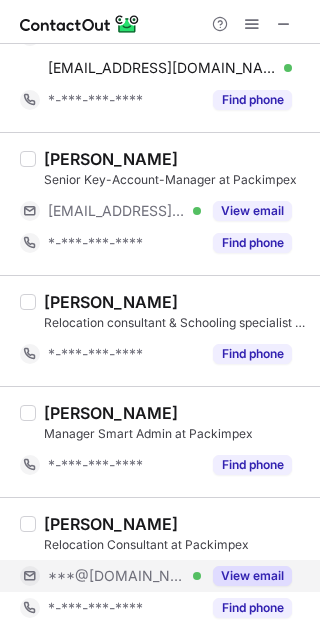 click on "***@[DOMAIN_NAME]" at bounding box center (117, 576) 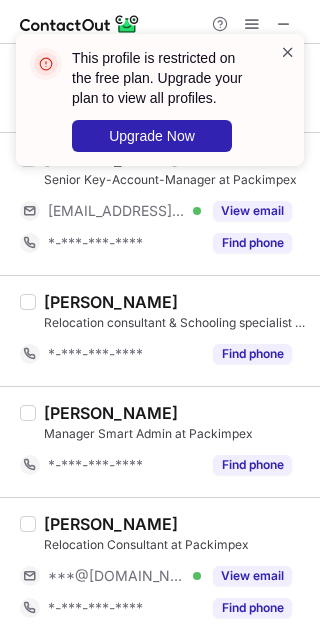 click at bounding box center [288, 52] 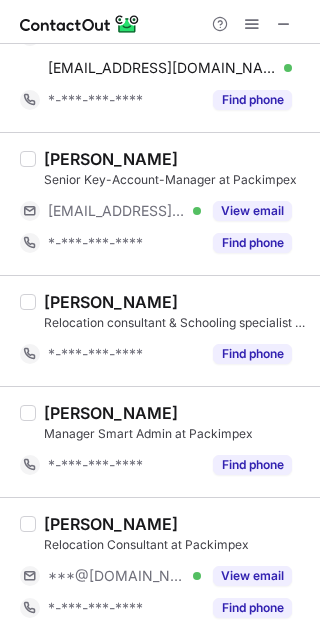 click at bounding box center (284, 24) 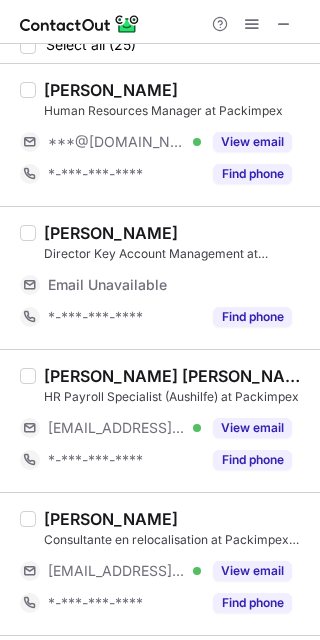 scroll, scrollTop: 0, scrollLeft: 0, axis: both 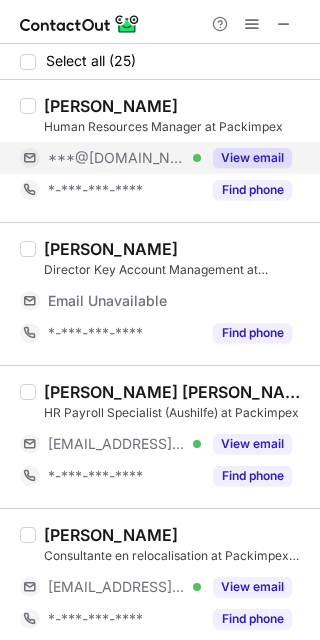 click on "***@[DOMAIN_NAME]" at bounding box center (117, 158) 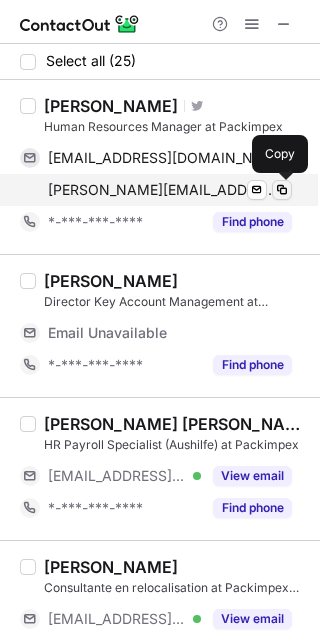 click at bounding box center [282, 190] 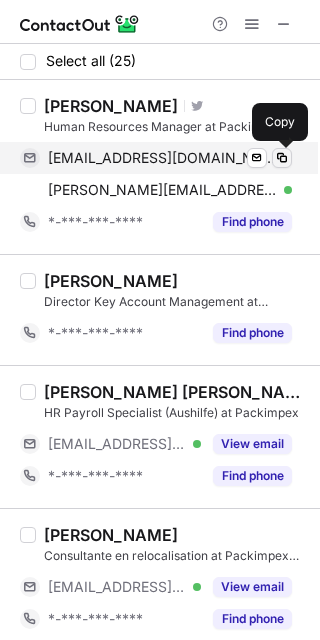 click at bounding box center [282, 158] 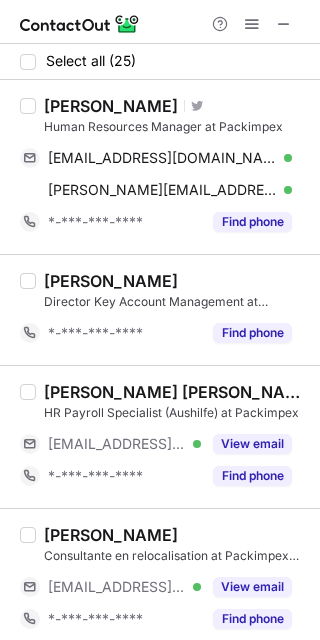 click on "Madeleine Khunou" at bounding box center (111, 106) 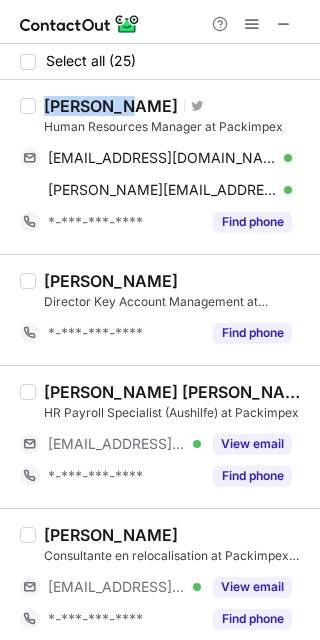 click on "Madeleine Khunou" at bounding box center (111, 106) 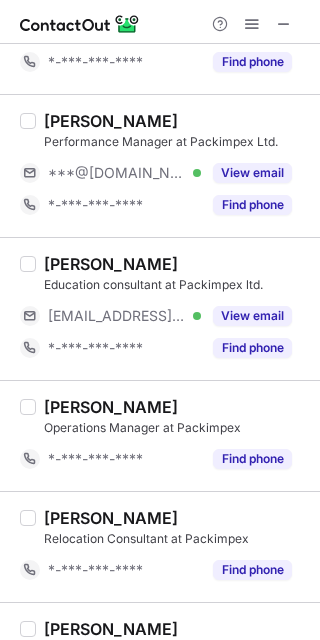 scroll, scrollTop: 844, scrollLeft: 0, axis: vertical 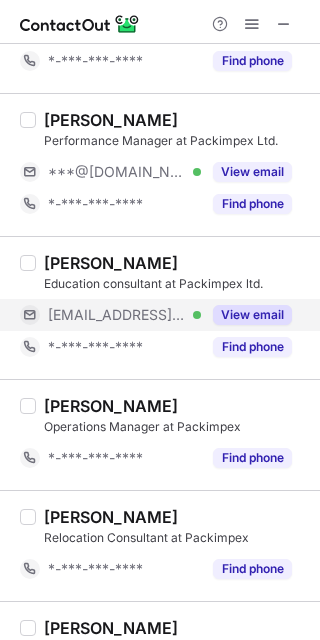 click on "***@bluewin.ch" at bounding box center [117, 315] 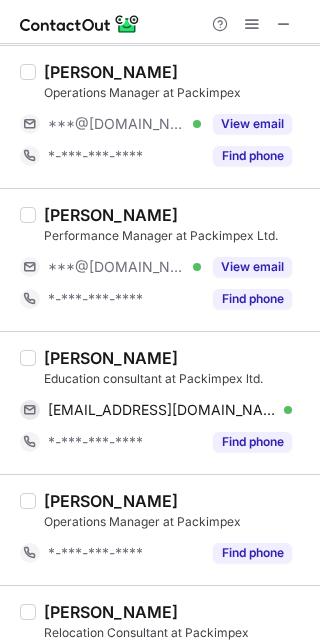 scroll, scrollTop: 745, scrollLeft: 0, axis: vertical 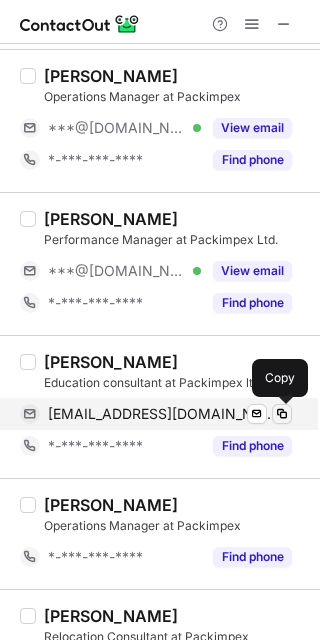 click at bounding box center [282, 414] 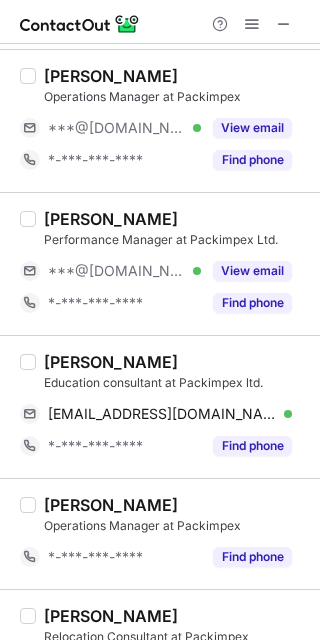 click on "Josephine Topping-Atkinson" at bounding box center (111, 362) 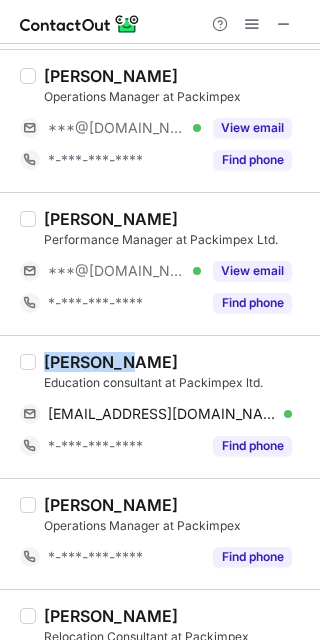 click on "Josephine Topping-Atkinson" at bounding box center (111, 362) 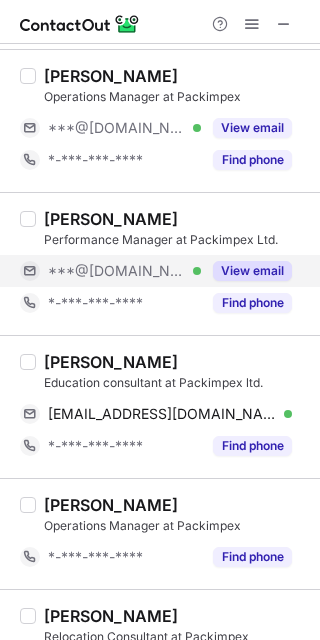 click on "***@[DOMAIN_NAME]" at bounding box center [117, 271] 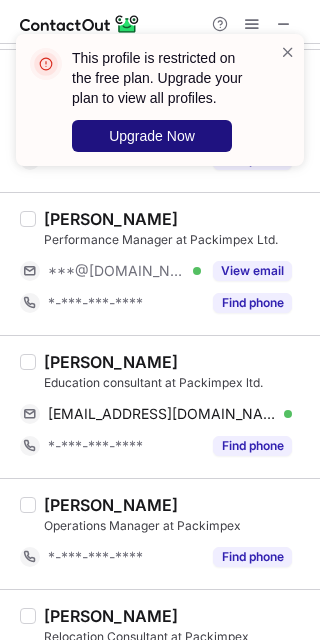 click on "Upgrade Now" at bounding box center [152, 136] 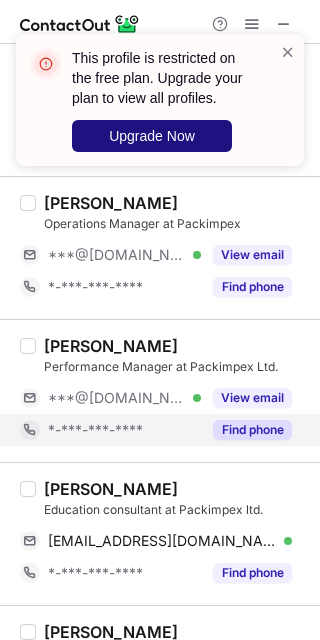 scroll, scrollTop: 616, scrollLeft: 0, axis: vertical 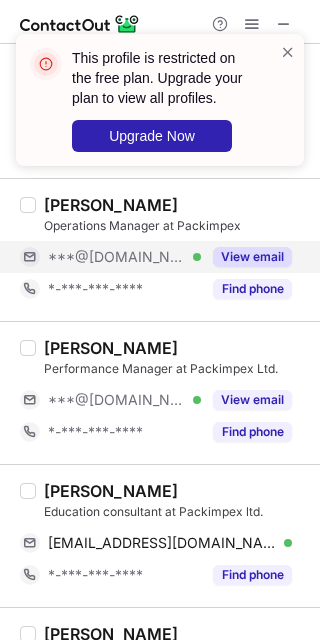 click on "***@[DOMAIN_NAME]" at bounding box center (117, 257) 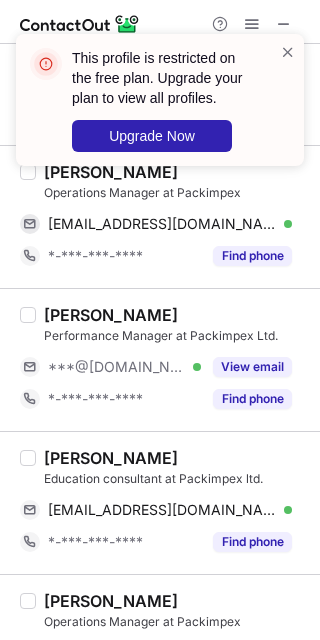 scroll, scrollTop: 653, scrollLeft: 0, axis: vertical 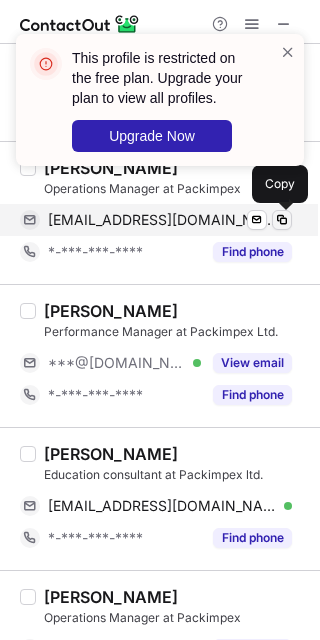 click at bounding box center [282, 220] 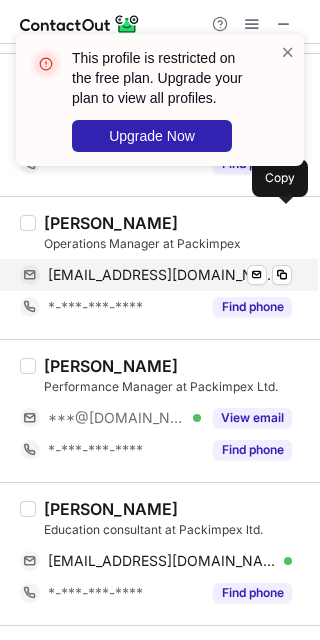scroll, scrollTop: 580, scrollLeft: 0, axis: vertical 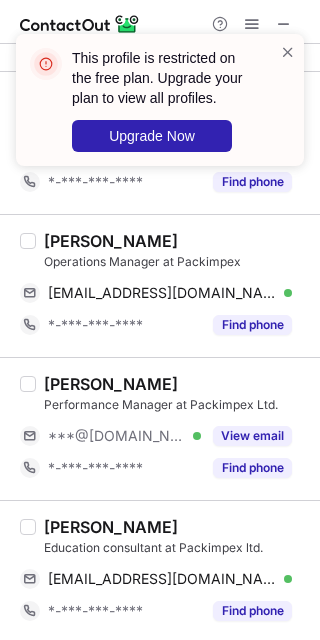 click on "Rachel Parker" at bounding box center (111, 241) 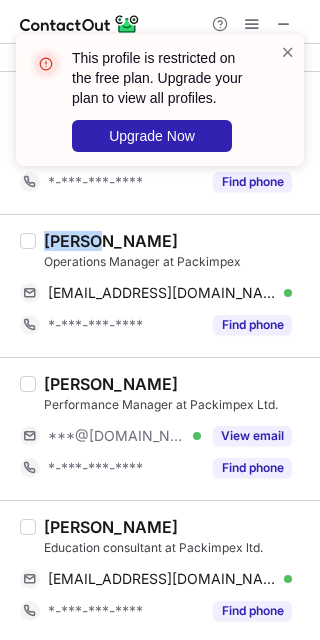 click on "Rachel Parker" at bounding box center (111, 241) 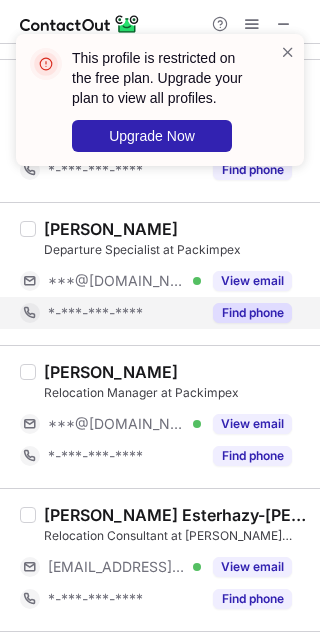 scroll, scrollTop: 2006, scrollLeft: 0, axis: vertical 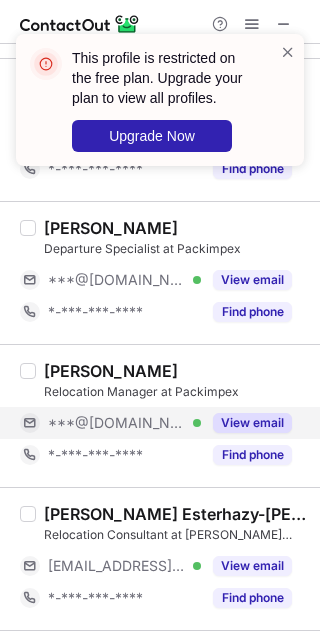 click on "***@[DOMAIN_NAME]" at bounding box center [117, 423] 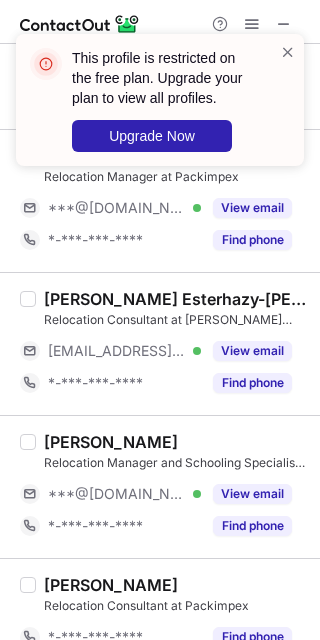 scroll, scrollTop: 2243, scrollLeft: 0, axis: vertical 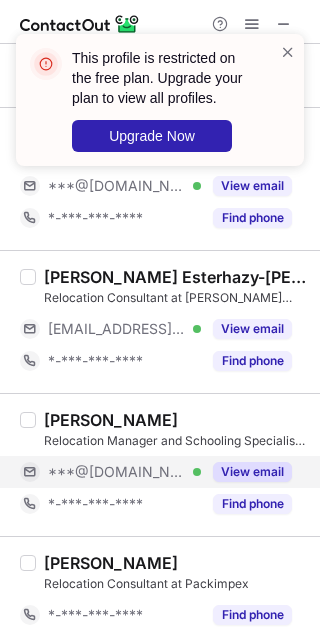 click on "***@[DOMAIN_NAME]" at bounding box center (117, 472) 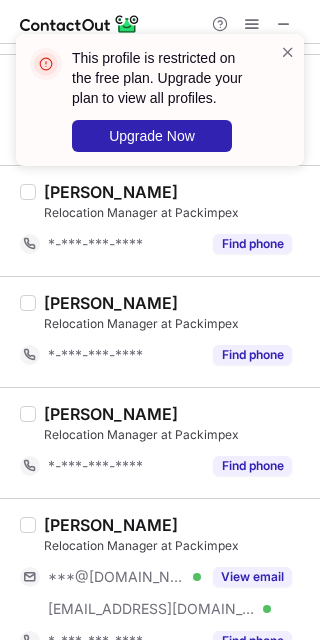 scroll, scrollTop: 2758, scrollLeft: 0, axis: vertical 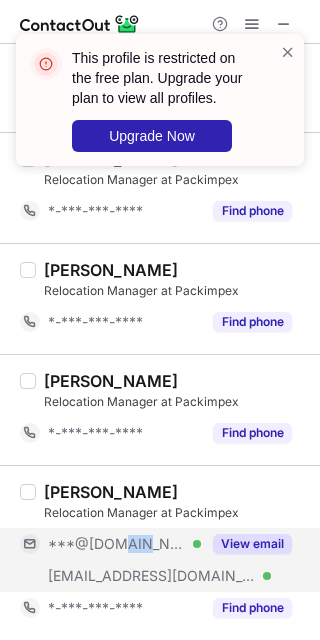 drag, startPoint x: 117, startPoint y: 526, endPoint x: 123, endPoint y: 543, distance: 18.027756 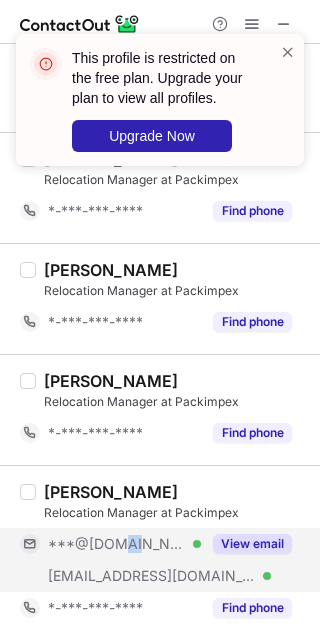 click on "***@[DOMAIN_NAME]" at bounding box center [117, 544] 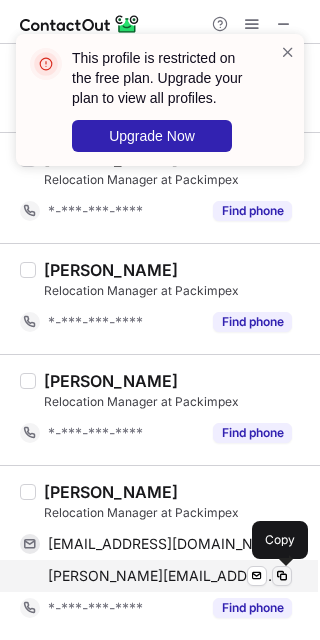 click at bounding box center (282, 576) 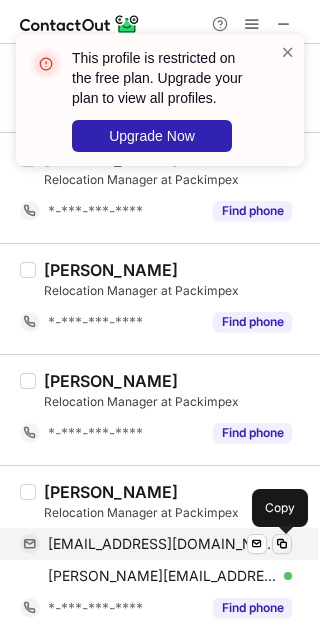 click at bounding box center (282, 544) 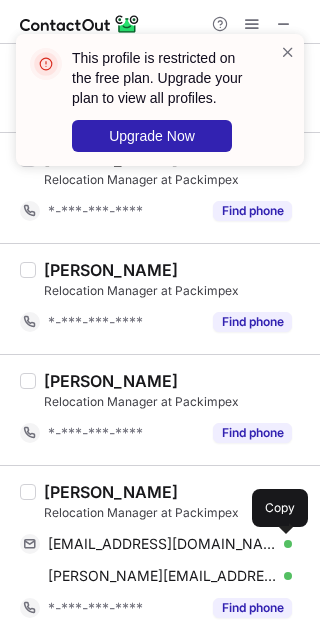 click on "Alexandra Stoeckel Relocation Manager at Packimpex stoeckelalexandra@gmail.com Verified Send email Copy alexandra.stoeckel@packimpex.com Verified Send email Copy *-***-***-**** Find phone" at bounding box center [160, 552] 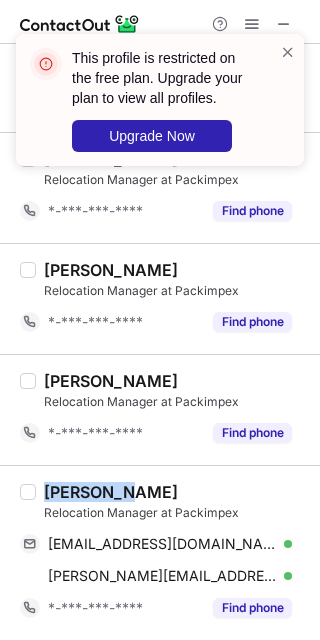 click on "Alexandra Stoeckel Relocation Manager at Packimpex stoeckelalexandra@gmail.com Verified Send email Copy alexandra.stoeckel@packimpex.com Verified Send email Copy *-***-***-**** Find phone" at bounding box center (160, 552) 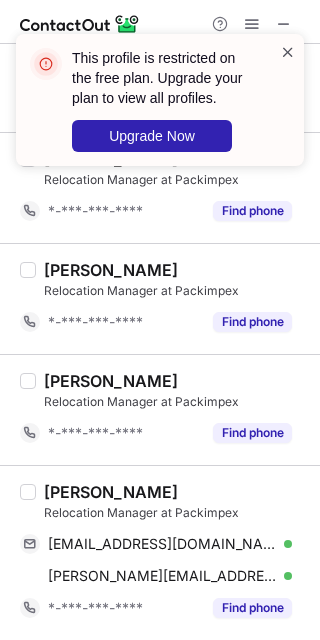 click at bounding box center (288, 52) 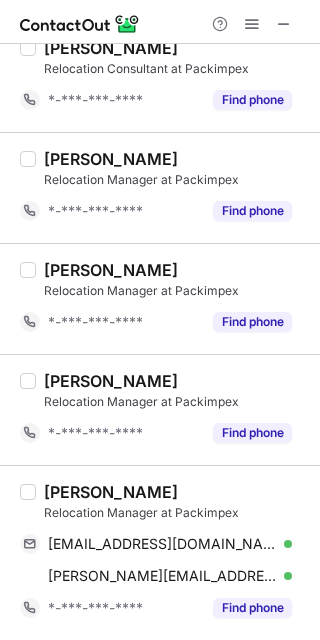 click at bounding box center [284, 24] 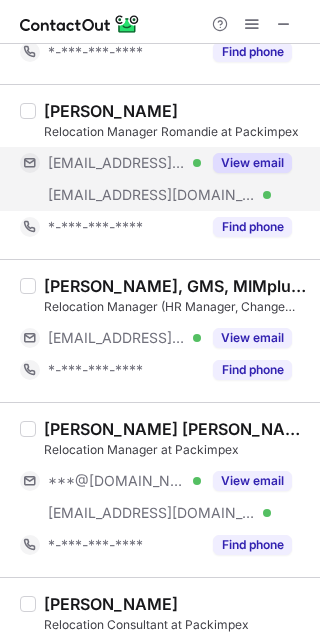 scroll, scrollTop: 283, scrollLeft: 0, axis: vertical 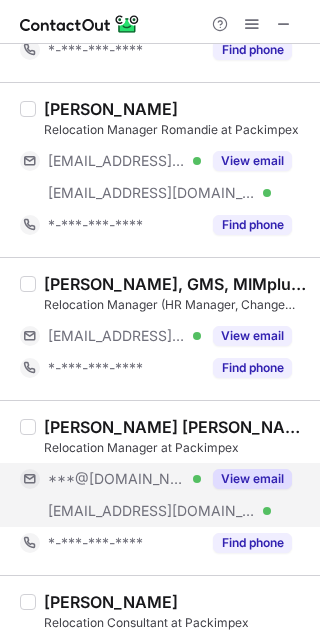 click on "***@[DOMAIN_NAME]" at bounding box center (117, 479) 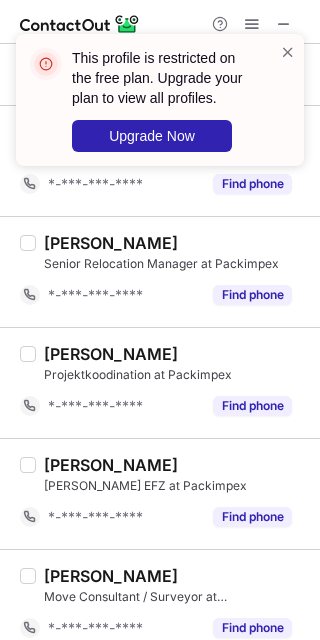 scroll, scrollTop: 2679, scrollLeft: 0, axis: vertical 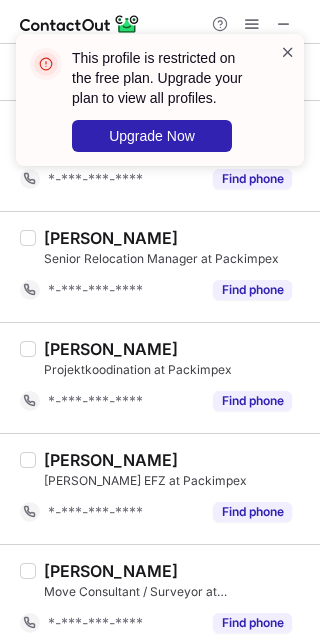 click at bounding box center (288, 52) 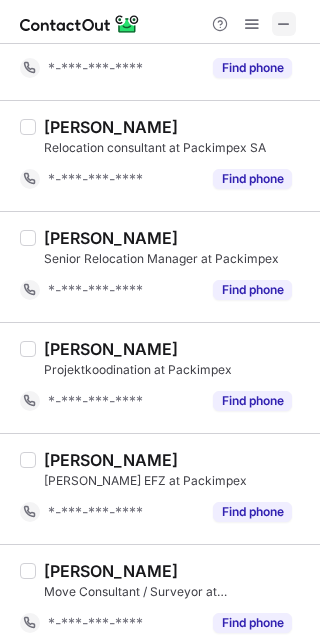 click at bounding box center [284, 24] 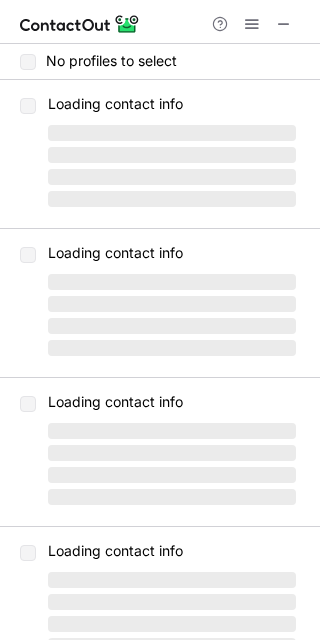 scroll, scrollTop: 0, scrollLeft: 0, axis: both 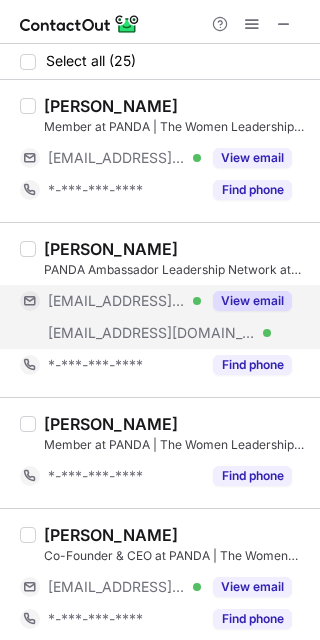 click on "[EMAIL_ADDRESS][DOMAIN_NAME]" at bounding box center (117, 301) 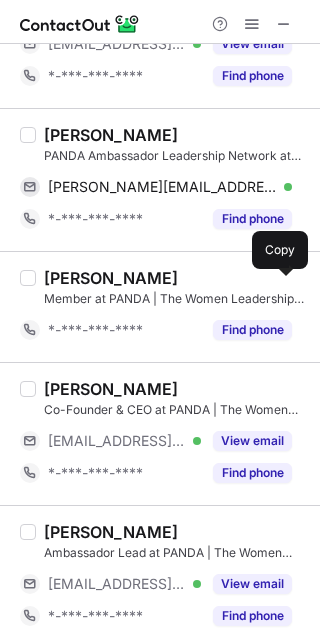 scroll, scrollTop: 116, scrollLeft: 0, axis: vertical 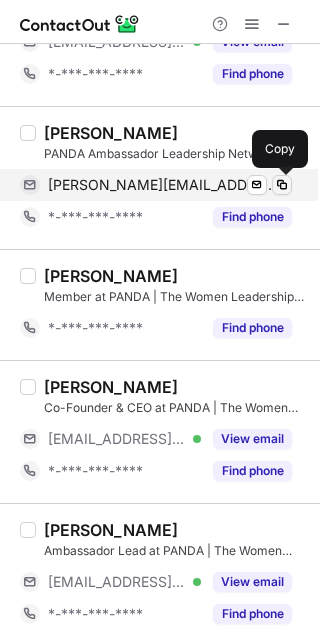 click at bounding box center (282, 185) 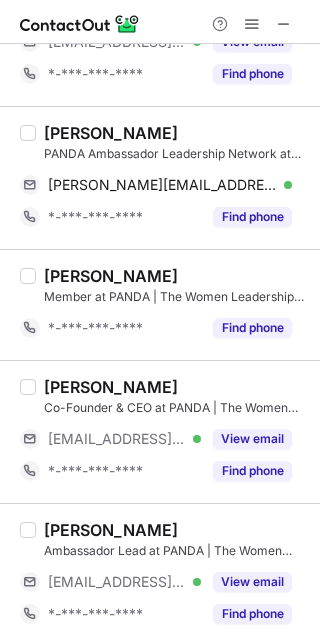 click on "Daniela B. Echelmeyer" at bounding box center (111, 133) 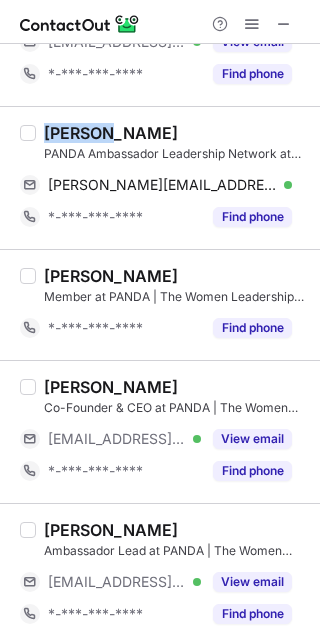 click on "Daniela B. Echelmeyer" at bounding box center (111, 133) 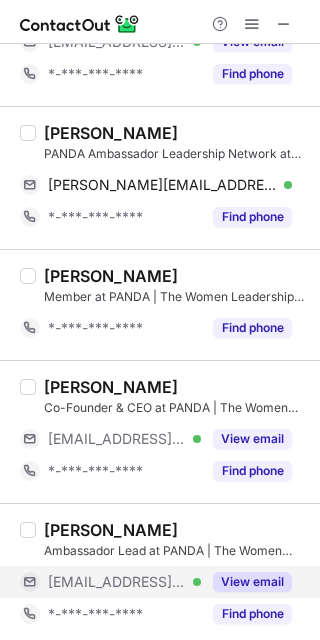 click on "***@gmx.de" at bounding box center [117, 582] 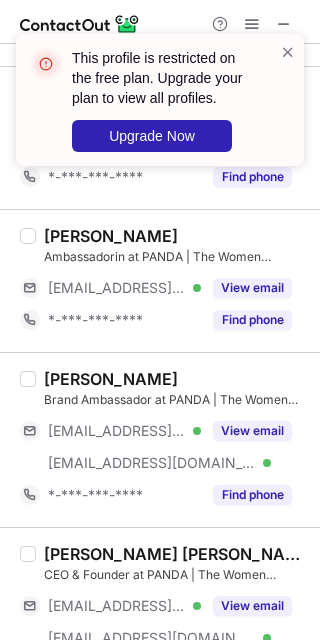 scroll, scrollTop: 1126, scrollLeft: 0, axis: vertical 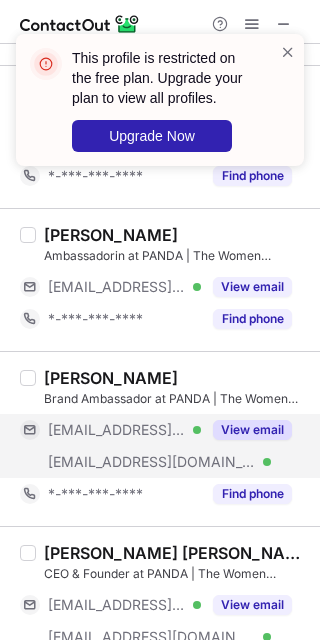 click on "***@outlook.de" at bounding box center (117, 430) 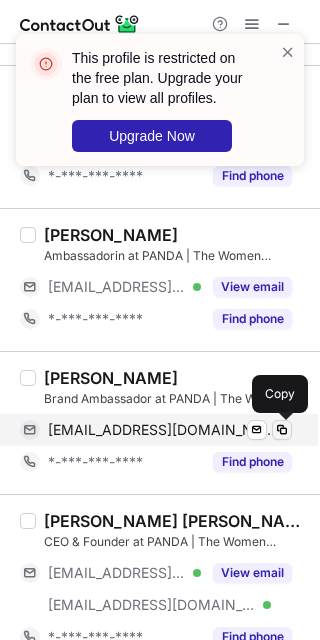 click at bounding box center [282, 430] 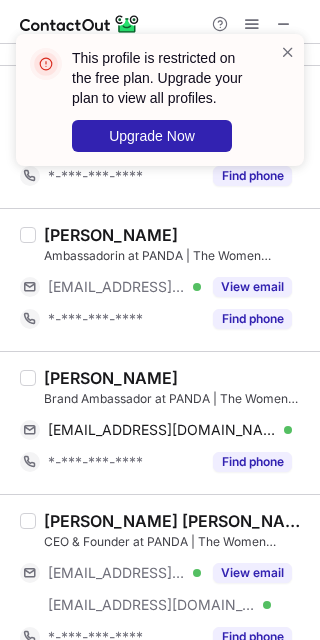 click on "Fabienne Lang" at bounding box center [111, 378] 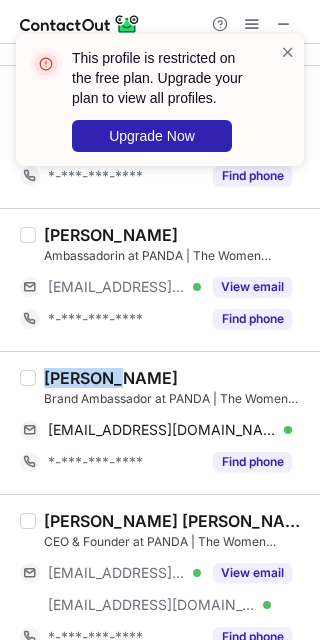 click on "Fabienne Lang" at bounding box center [111, 378] 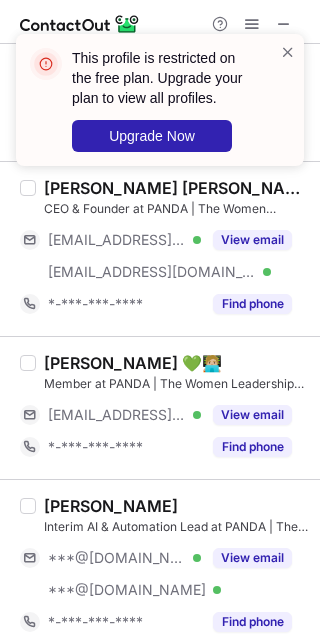 scroll, scrollTop: 1498, scrollLeft: 0, axis: vertical 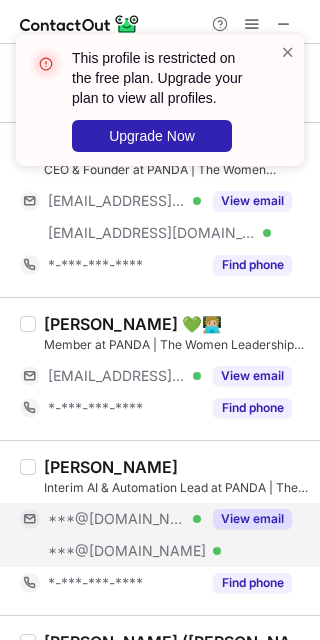 click on "***@[DOMAIN_NAME]" at bounding box center (117, 519) 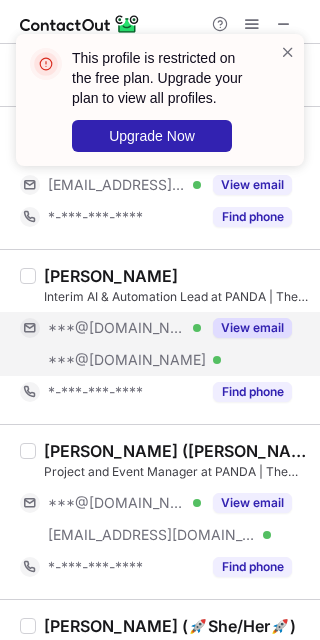 scroll, scrollTop: 1694, scrollLeft: 0, axis: vertical 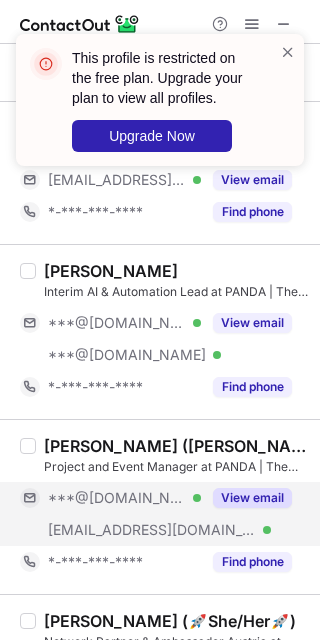 click on "***@[DOMAIN_NAME]" at bounding box center [117, 498] 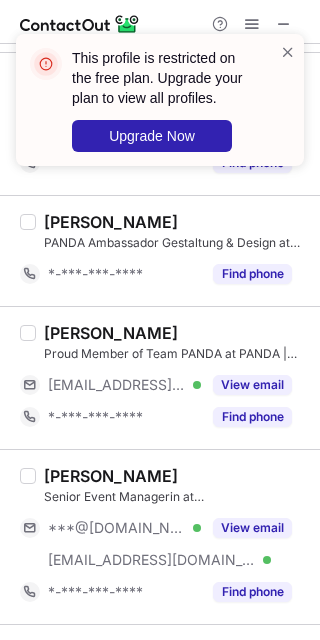 scroll, scrollTop: 2568, scrollLeft: 0, axis: vertical 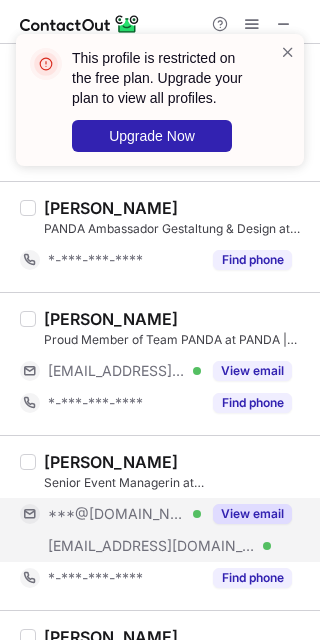 click on "***@gmail.com" at bounding box center [117, 514] 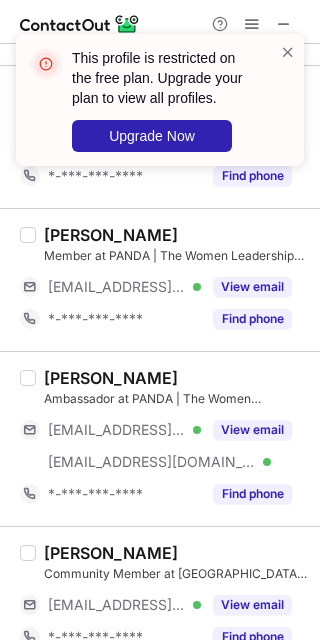 scroll, scrollTop: 3142, scrollLeft: 0, axis: vertical 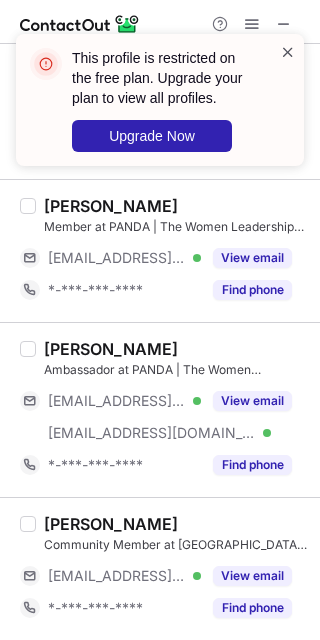 click at bounding box center (288, 52) 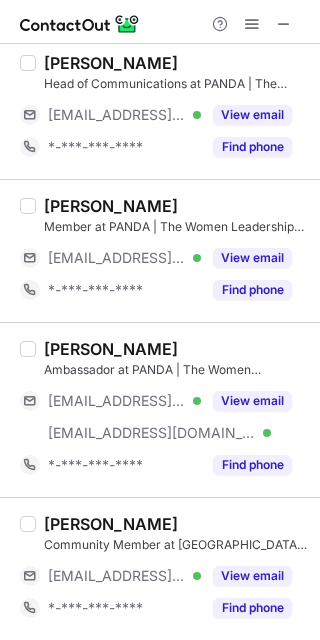click at bounding box center [284, 24] 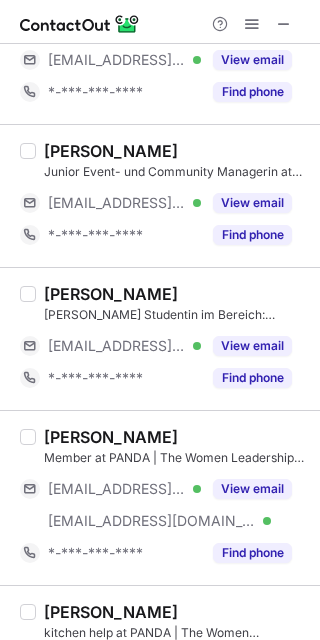 scroll, scrollTop: 110, scrollLeft: 0, axis: vertical 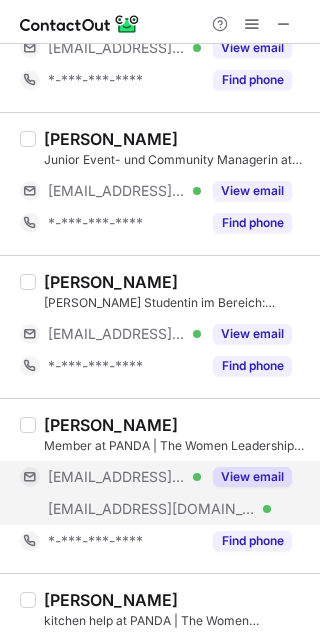 click on "***@t-online.de" at bounding box center [117, 477] 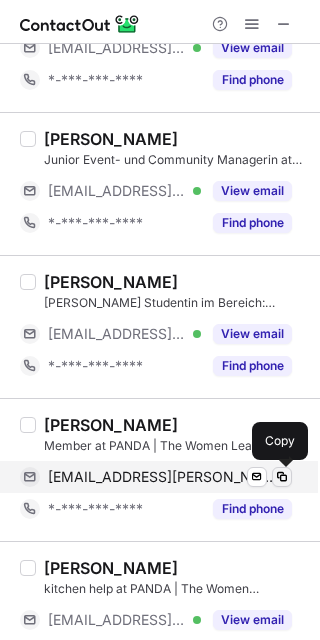 click at bounding box center (282, 477) 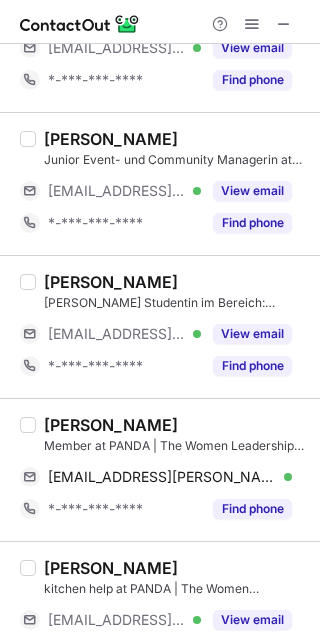 click on "Nuria Bienmüller Member at PANDA | The Women Leadership Network nuria.brandl@t-online.de Verified Send email Copy *-***-***-**** Find phone" at bounding box center [160, 469] 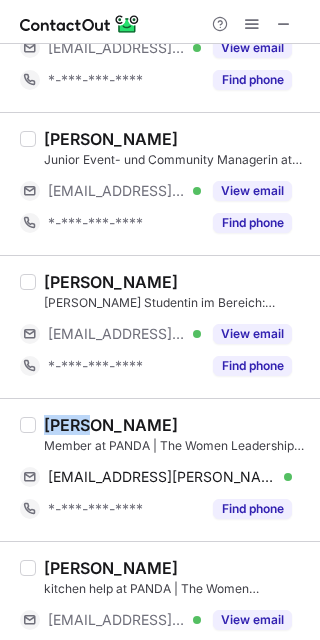 click on "Nuria Bienmüller Member at PANDA | The Women Leadership Network nuria.brandl@t-online.de Verified Send email Copy *-***-***-**** Find phone" at bounding box center (160, 469) 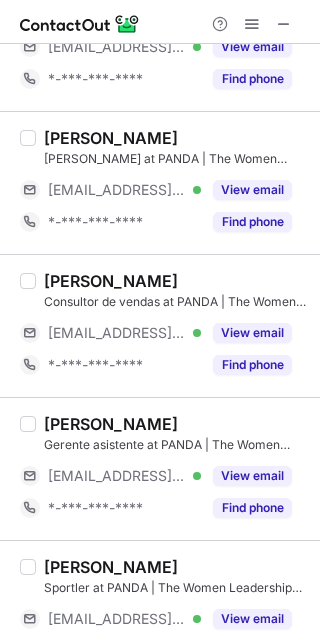 scroll, scrollTop: 1012, scrollLeft: 0, axis: vertical 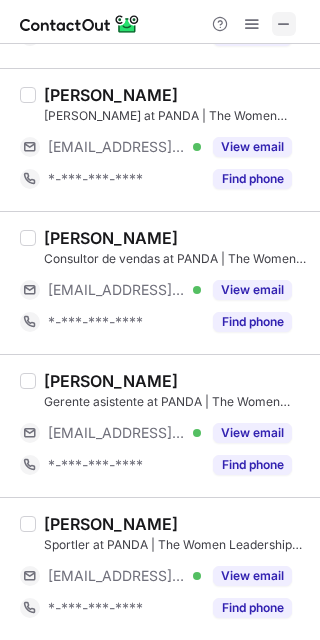 click at bounding box center (284, 24) 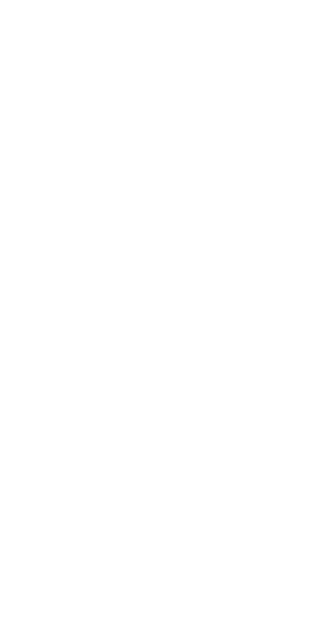 scroll, scrollTop: 0, scrollLeft: 0, axis: both 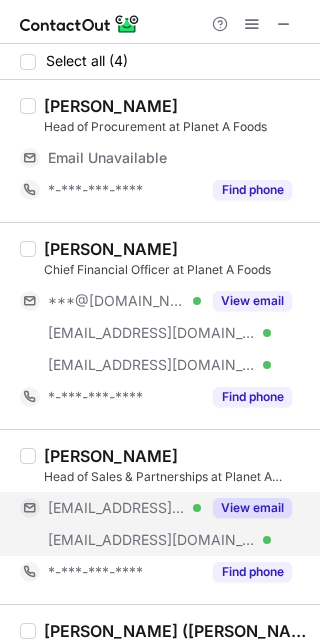 click on "[EMAIL_ADDRESS][DOMAIN_NAME]" at bounding box center (117, 508) 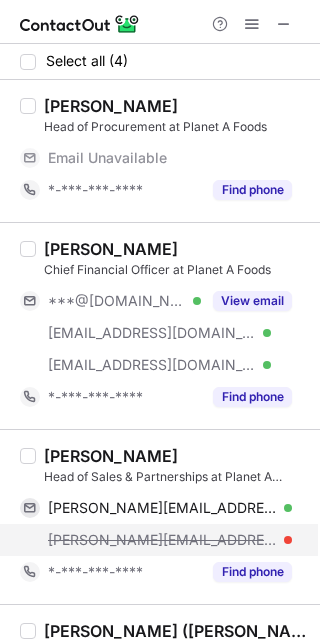 click on "[PERSON_NAME][EMAIL_ADDRESS][DOMAIN_NAME]" at bounding box center (170, 540) 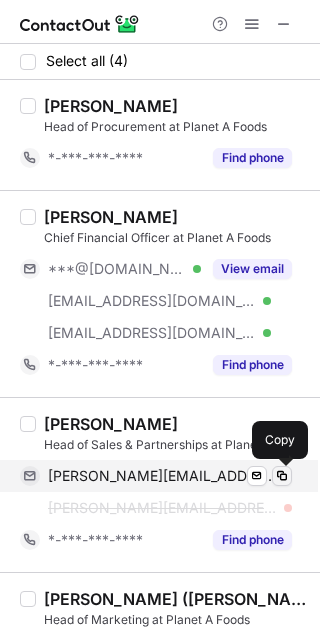 click at bounding box center [282, 476] 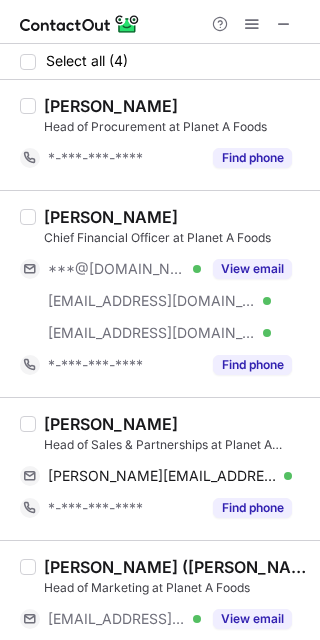 click on "[PERSON_NAME]" at bounding box center [111, 424] 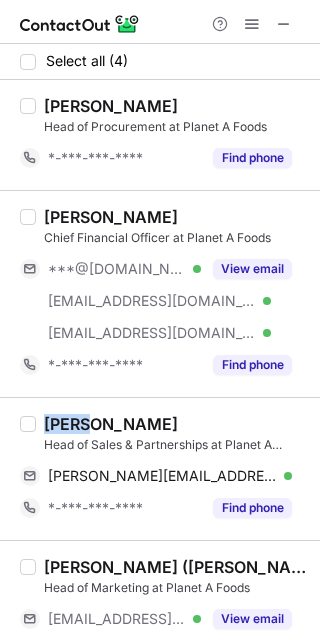 click on "[PERSON_NAME]" at bounding box center (111, 424) 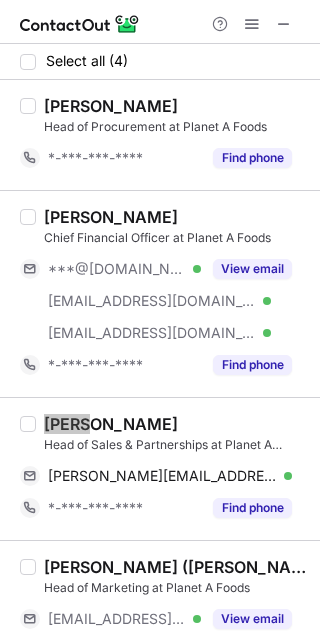 scroll, scrollTop: 75, scrollLeft: 0, axis: vertical 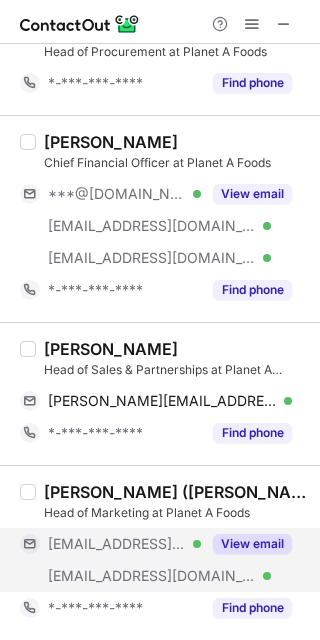 click on "[EMAIL_ADDRESS][DOMAIN_NAME]" at bounding box center [117, 544] 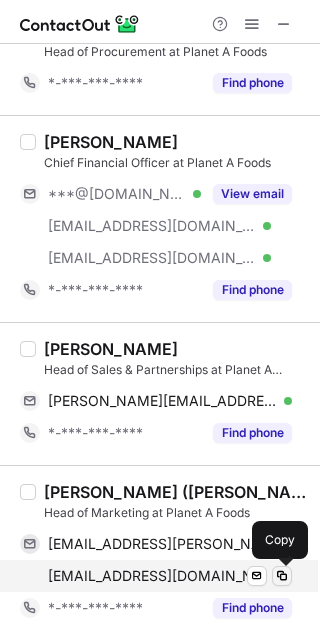 click at bounding box center (282, 576) 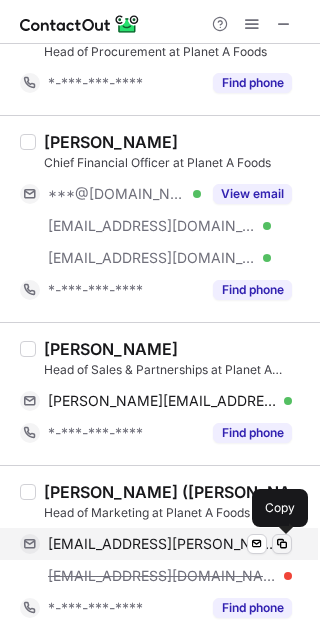 click at bounding box center [282, 544] 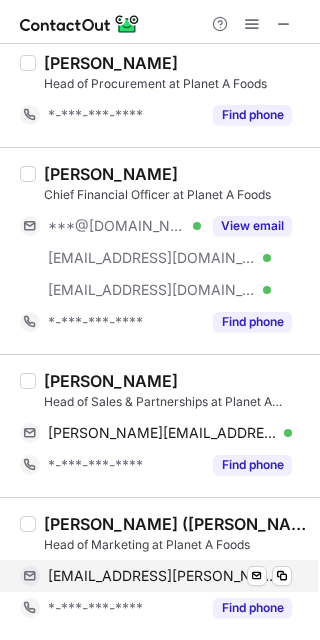 scroll, scrollTop: 43, scrollLeft: 0, axis: vertical 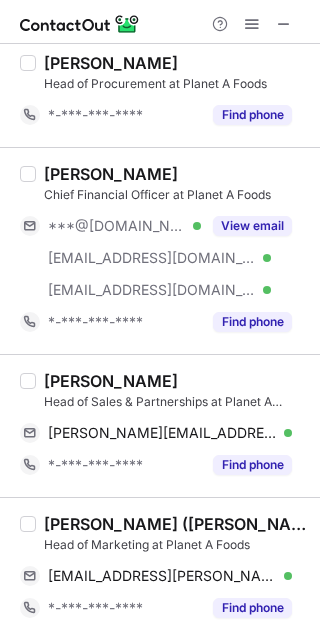 click on "[PERSON_NAME] ([PERSON_NAME])" at bounding box center (176, 524) 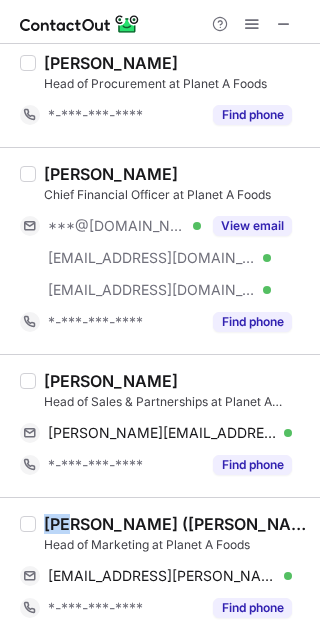 click on "[PERSON_NAME] ([PERSON_NAME])" at bounding box center (176, 524) 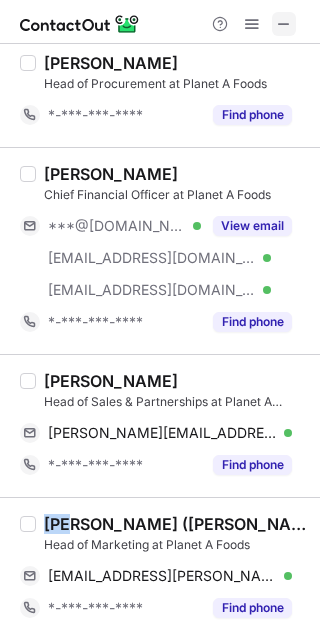 click at bounding box center [284, 24] 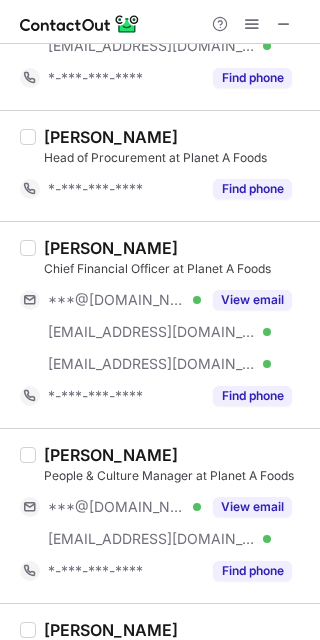 scroll, scrollTop: 324, scrollLeft: 0, axis: vertical 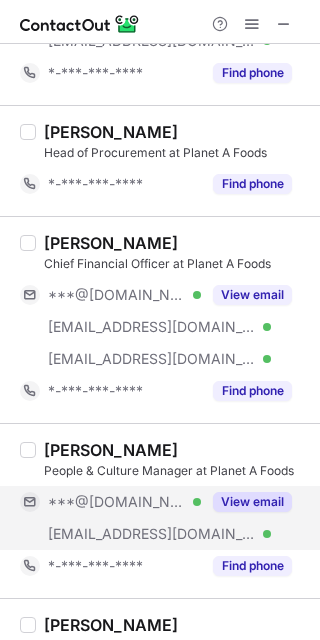 click on "***@[DOMAIN_NAME]" at bounding box center (117, 502) 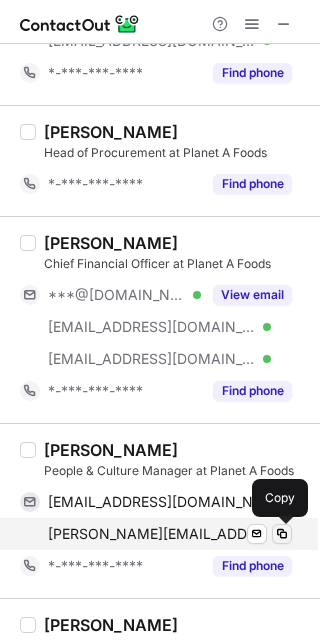 click at bounding box center (282, 534) 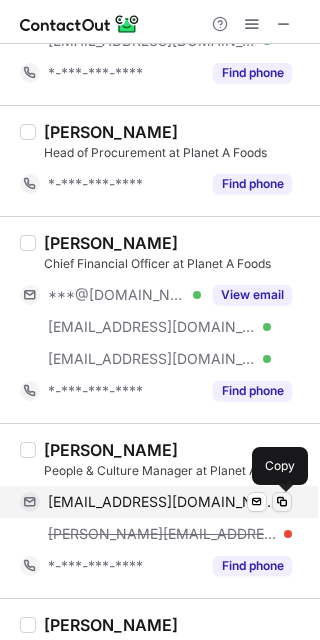 click at bounding box center (282, 502) 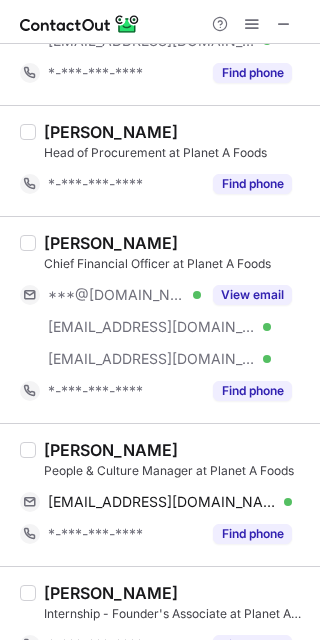 click on "[PERSON_NAME]" at bounding box center (111, 450) 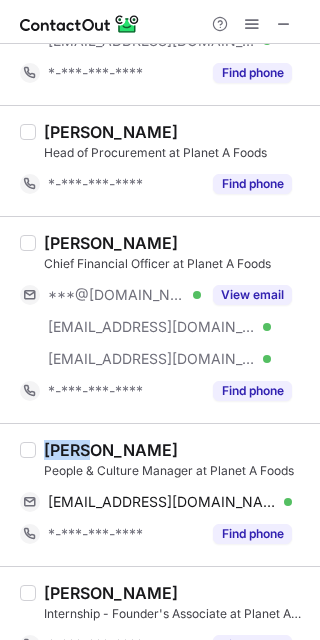 click on "[PERSON_NAME]" at bounding box center [111, 450] 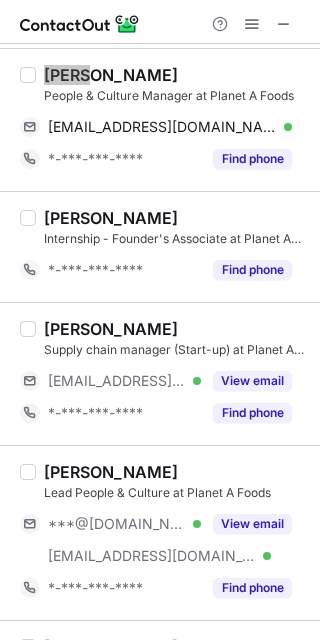 scroll, scrollTop: 706, scrollLeft: 0, axis: vertical 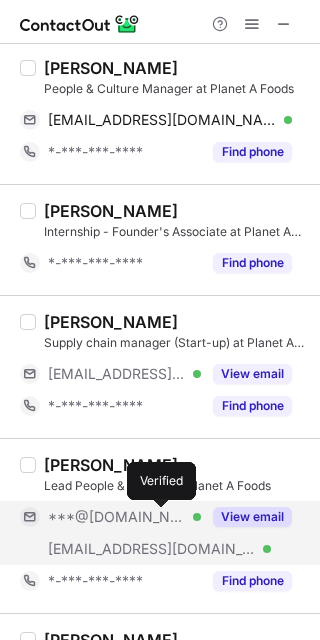 click at bounding box center (197, 517) 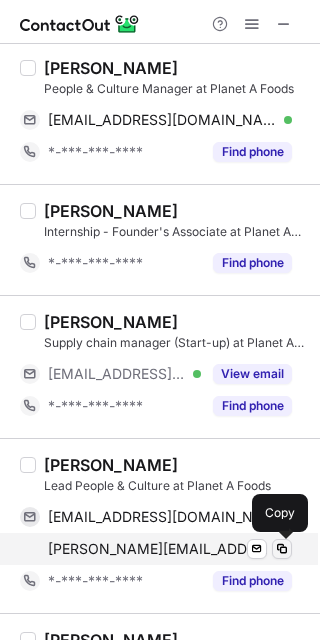 click at bounding box center [282, 549] 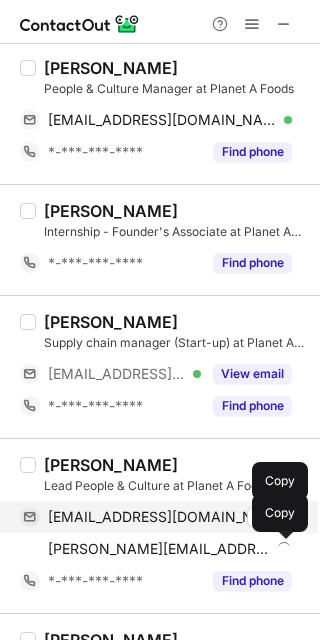 click at bounding box center [282, 517] 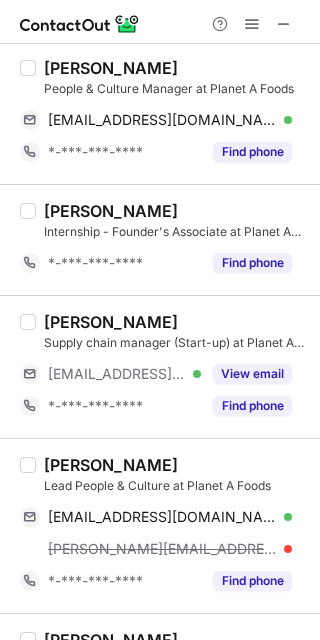 click on "[PERSON_NAME] Lead People & Culture at Planet A Foods [EMAIL_ADDRESS][DOMAIN_NAME] Verified Send email [PERSON_NAME] [PERSON_NAME][EMAIL_ADDRESS][DOMAIN_NAME] *-***-***-**** Find phone" at bounding box center (160, 525) 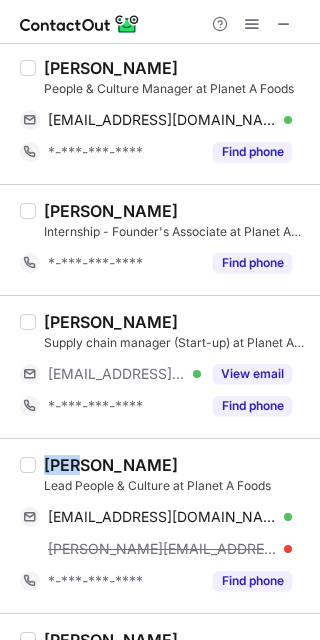 click on "[PERSON_NAME] Lead People & Culture at Planet A Foods [EMAIL_ADDRESS][DOMAIN_NAME] Verified Send email [PERSON_NAME] [PERSON_NAME][EMAIL_ADDRESS][DOMAIN_NAME] *-***-***-**** Find phone" at bounding box center [160, 525] 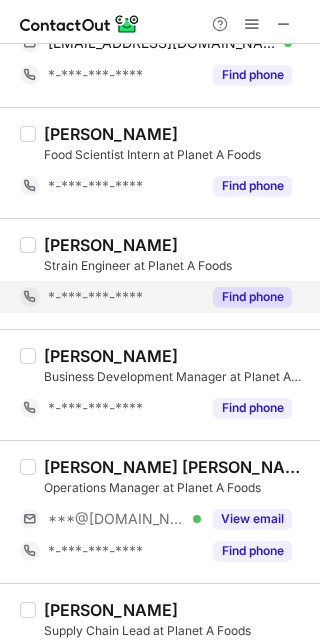 scroll, scrollTop: 1200, scrollLeft: 0, axis: vertical 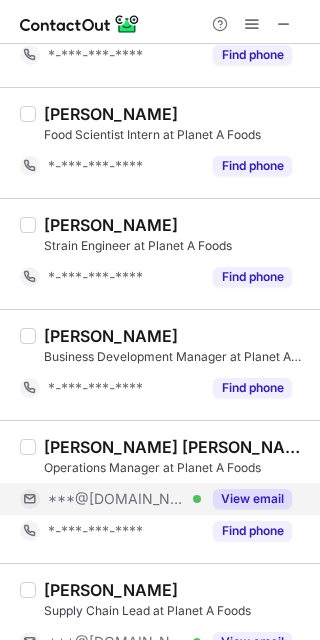 click on "***@[DOMAIN_NAME]" at bounding box center [117, 499] 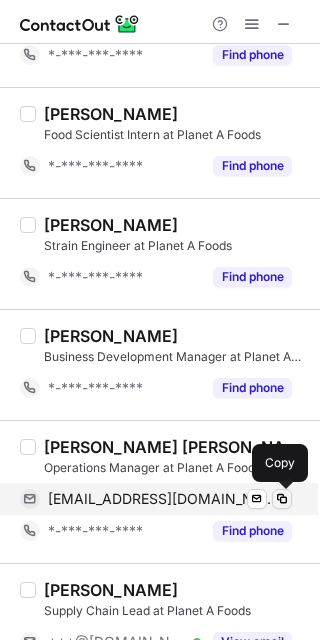click at bounding box center (282, 499) 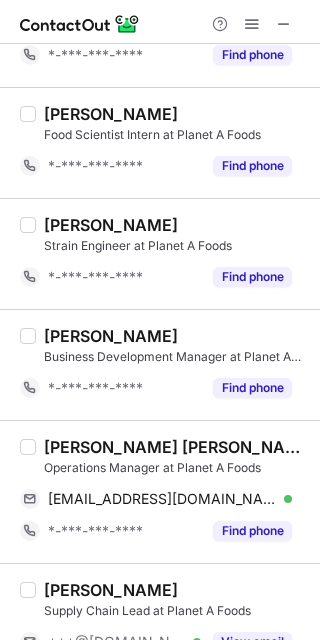 click on "[PERSON_NAME] [PERSON_NAME]" at bounding box center (176, 447) 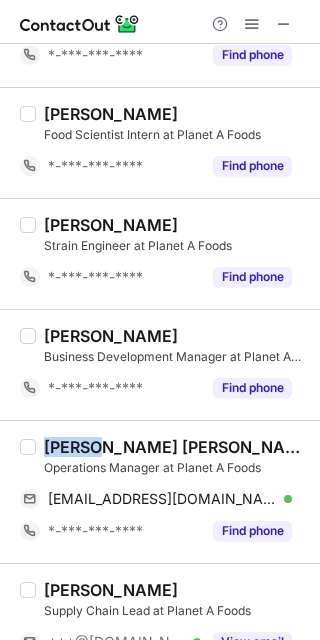 click on "[PERSON_NAME] [PERSON_NAME]" at bounding box center (176, 447) 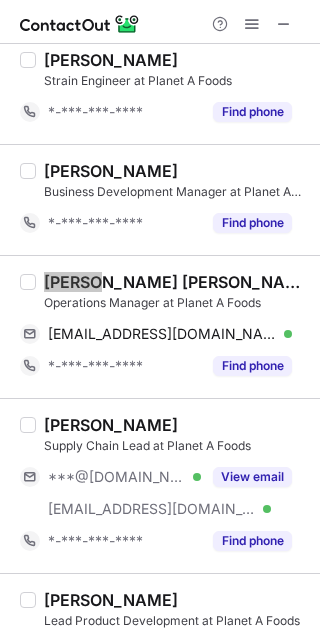 scroll, scrollTop: 1386, scrollLeft: 0, axis: vertical 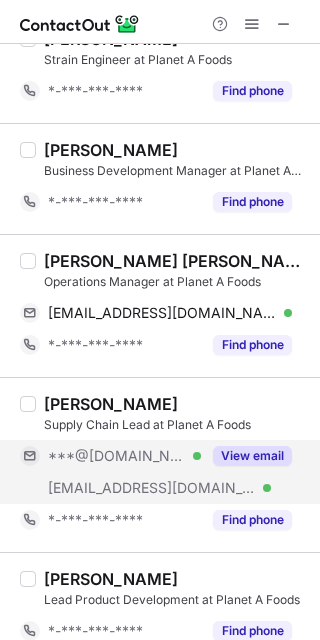click on "***@[DOMAIN_NAME]" at bounding box center [117, 456] 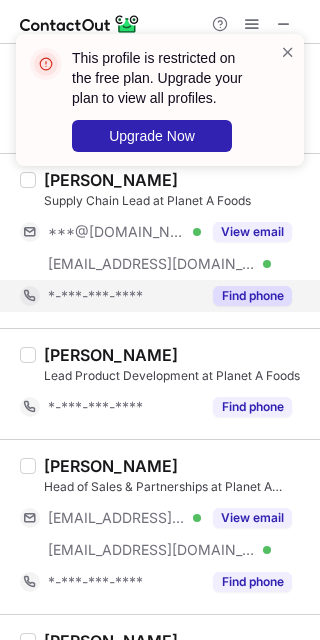scroll, scrollTop: 1614, scrollLeft: 0, axis: vertical 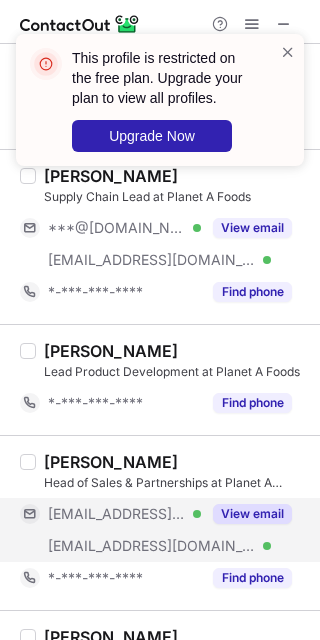 click on "[EMAIL_ADDRESS][DOMAIN_NAME]" at bounding box center (117, 514) 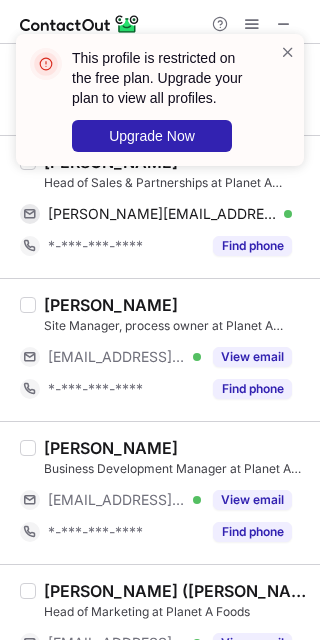 scroll, scrollTop: 1928, scrollLeft: 0, axis: vertical 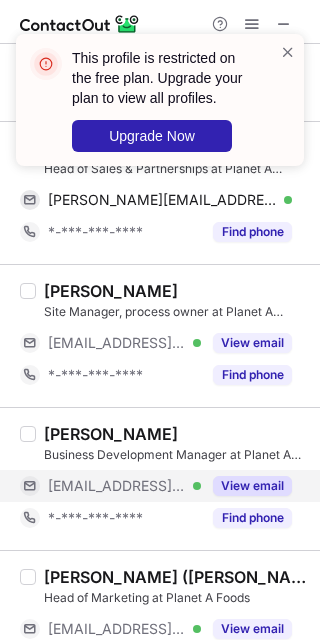 click on "[EMAIL_ADDRESS][DOMAIN_NAME]" at bounding box center (117, 486) 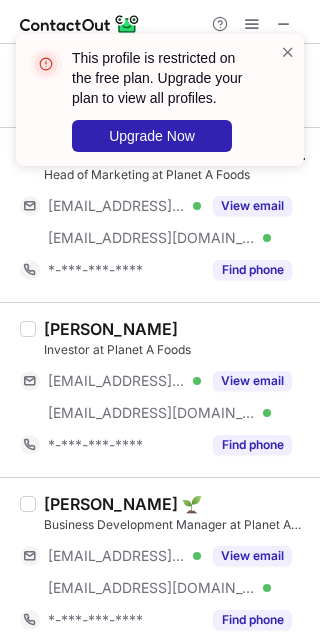 scroll, scrollTop: 2366, scrollLeft: 0, axis: vertical 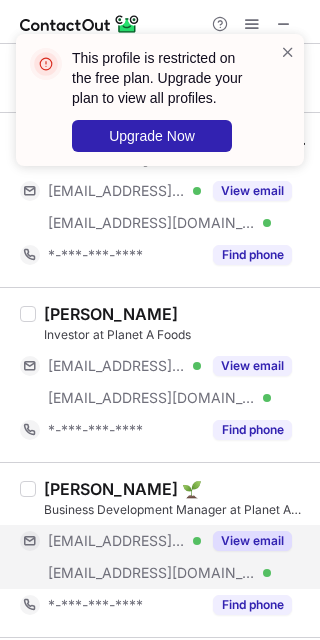 click on "[EMAIL_ADDRESS][DOMAIN_NAME]" at bounding box center (117, 541) 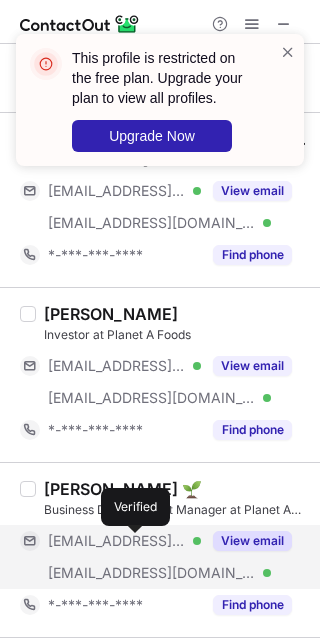 click at bounding box center [197, 541] 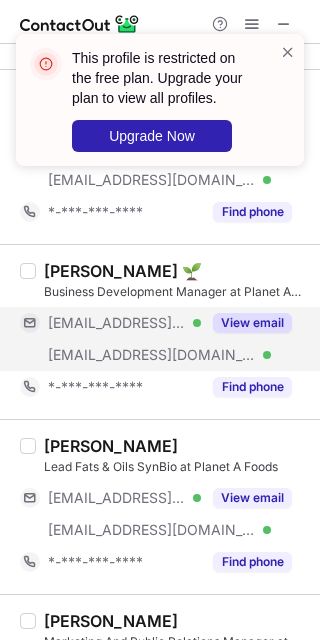 scroll, scrollTop: 2585, scrollLeft: 0, axis: vertical 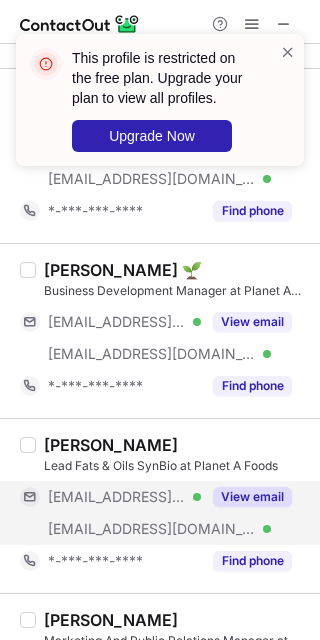 click on "[EMAIL_ADDRESS][DOMAIN_NAME] Verified" at bounding box center [124, 497] 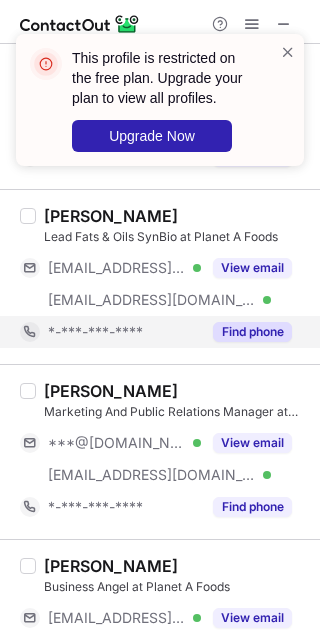 scroll, scrollTop: 2818, scrollLeft: 0, axis: vertical 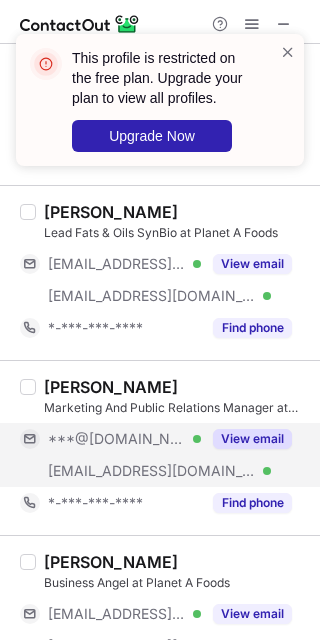 click on "***@[DOMAIN_NAME]" at bounding box center (117, 439) 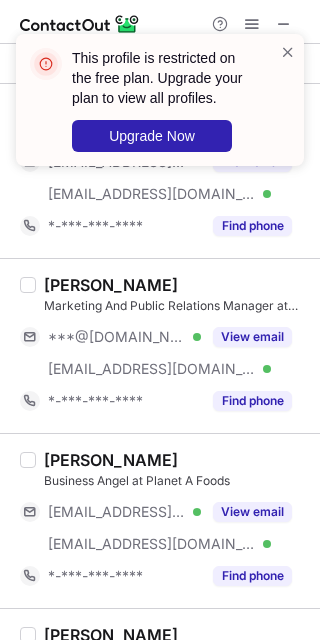 scroll, scrollTop: 2926, scrollLeft: 0, axis: vertical 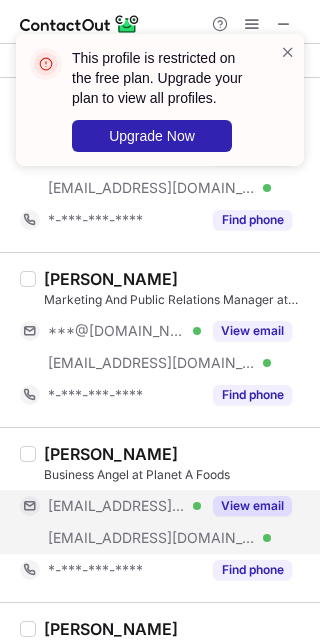 click on "[EMAIL_ADDRESS][DOMAIN_NAME] Verified" at bounding box center [124, 506] 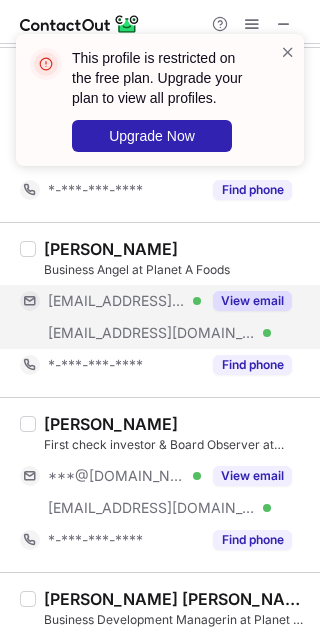 scroll, scrollTop: 3139, scrollLeft: 0, axis: vertical 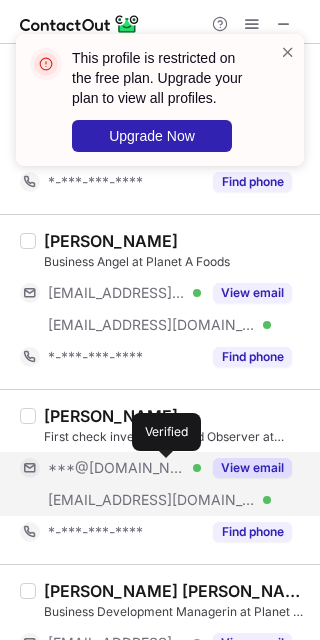click at bounding box center [197, 468] 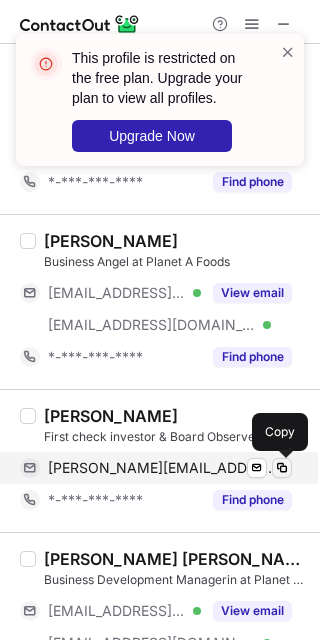 click at bounding box center [282, 468] 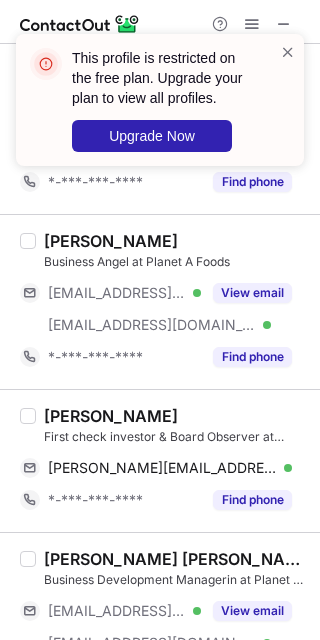 click on "[PERSON_NAME]" at bounding box center [111, 416] 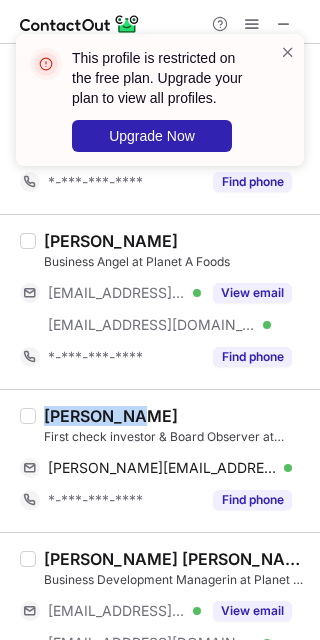 click on "[PERSON_NAME]" at bounding box center [111, 416] 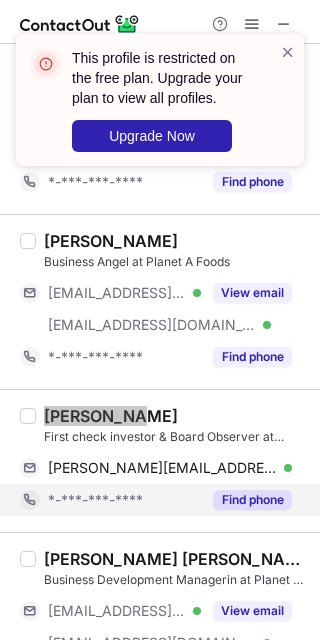 scroll, scrollTop: 3206, scrollLeft: 0, axis: vertical 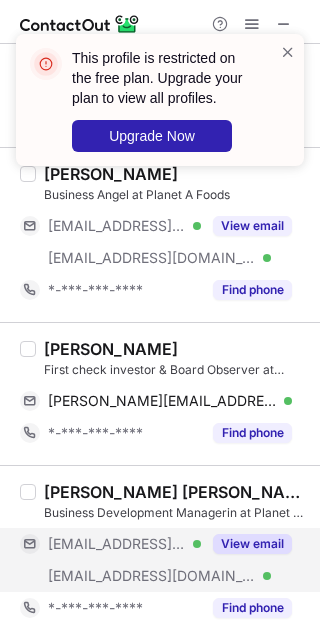 click on "[EMAIL_ADDRESS][DOMAIN_NAME]" at bounding box center (117, 544) 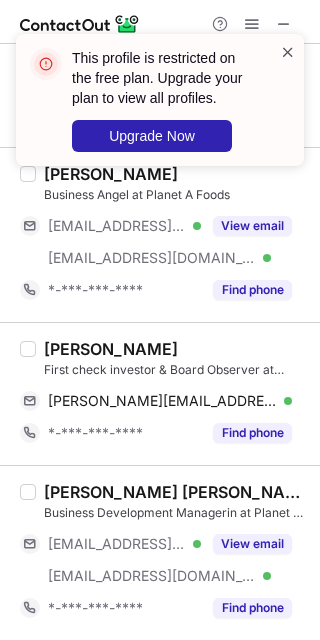 click at bounding box center [288, 52] 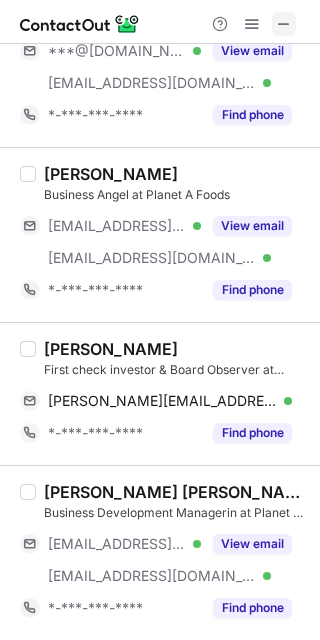 click at bounding box center (284, 24) 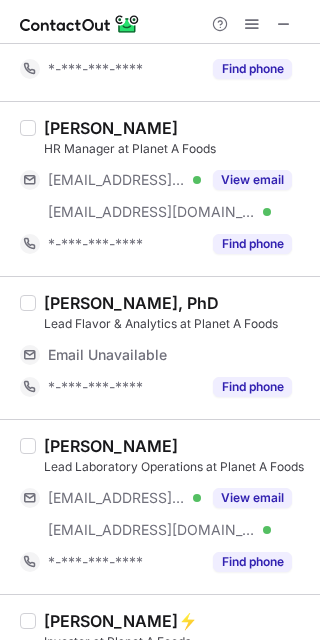 scroll, scrollTop: 0, scrollLeft: 0, axis: both 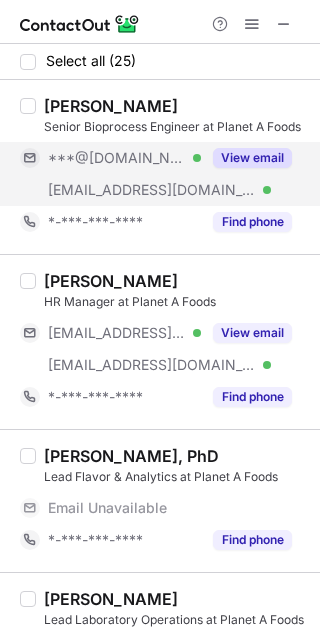 click on "***@[DOMAIN_NAME]" at bounding box center (117, 158) 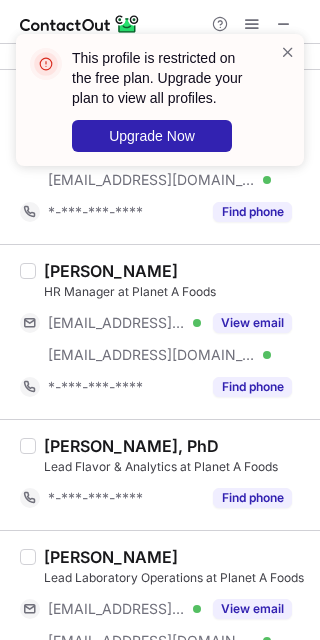 scroll, scrollTop: 20, scrollLeft: 0, axis: vertical 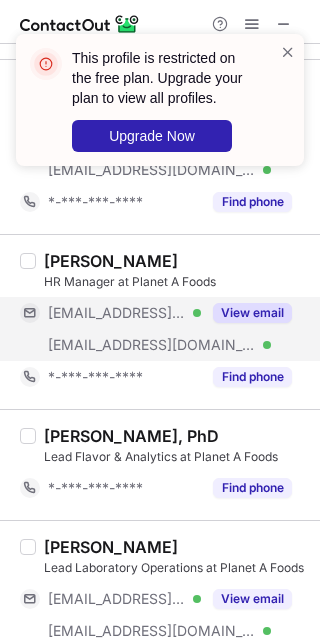 click on "[EMAIL_ADDRESS][DOMAIN_NAME]" at bounding box center [117, 313] 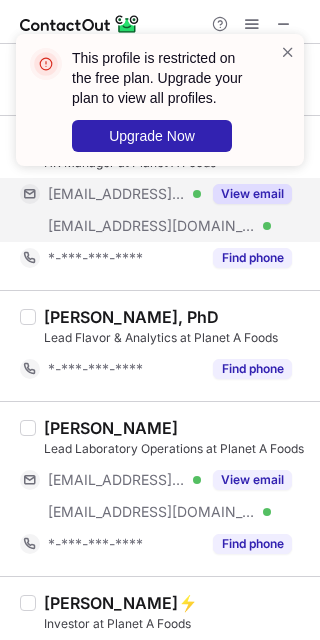 scroll, scrollTop: 145, scrollLeft: 0, axis: vertical 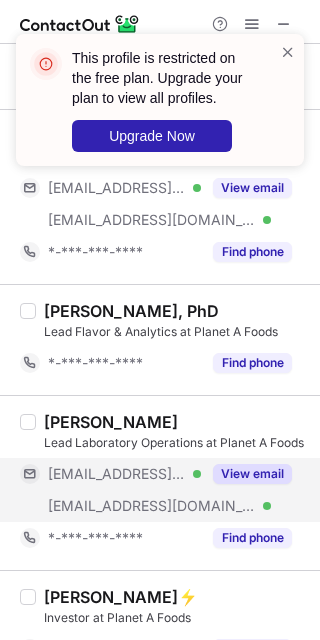 click on "[EMAIL_ADDRESS][DOMAIN_NAME]" at bounding box center [117, 474] 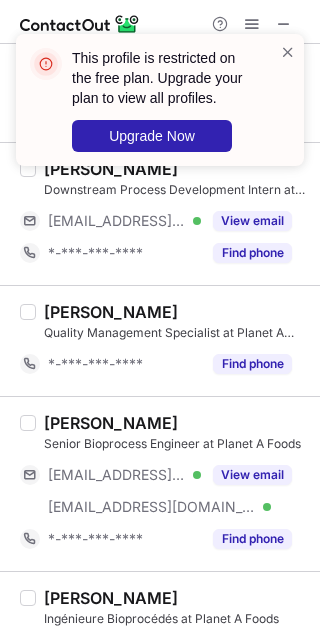 scroll, scrollTop: 1050, scrollLeft: 0, axis: vertical 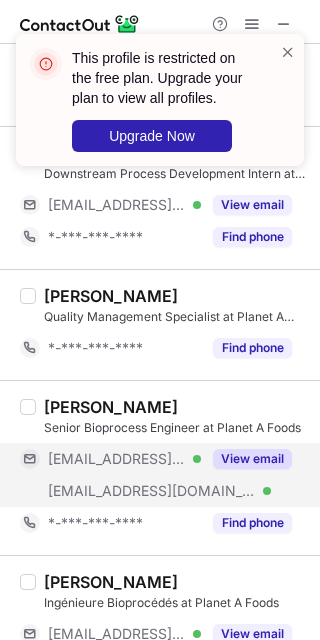 click on "[EMAIL_ADDRESS][DOMAIN_NAME]" at bounding box center (117, 459) 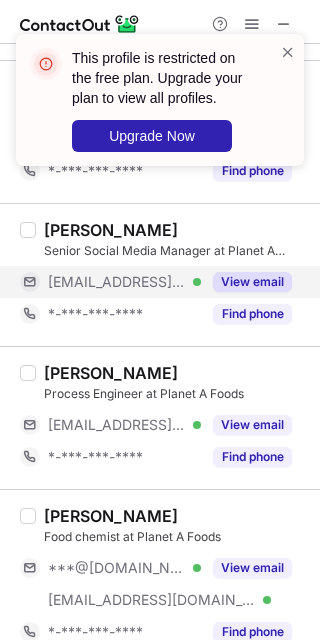scroll, scrollTop: 1590, scrollLeft: 0, axis: vertical 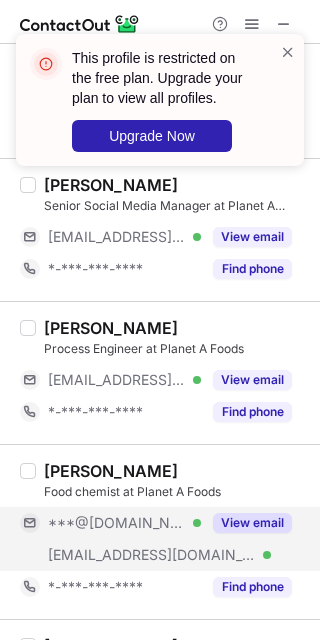 click on "***@[DOMAIN_NAME]" at bounding box center (117, 523) 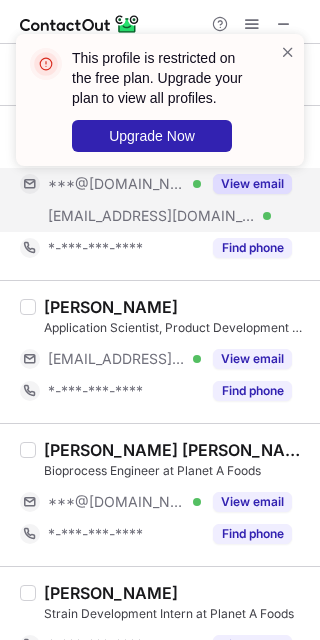 scroll, scrollTop: 1930, scrollLeft: 0, axis: vertical 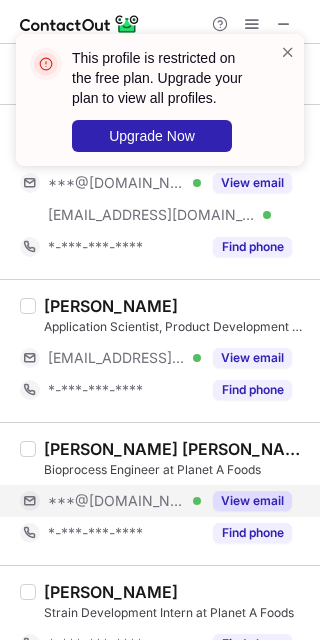 click on "***@[DOMAIN_NAME]" at bounding box center (117, 501) 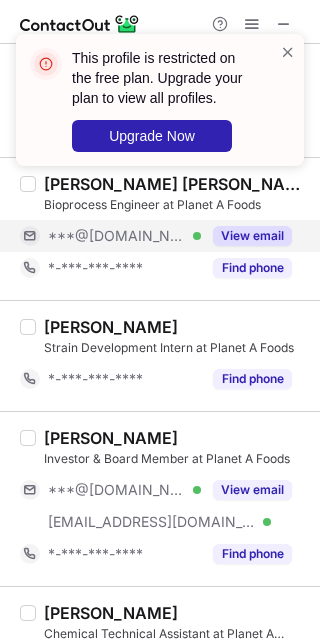scroll, scrollTop: 2233, scrollLeft: 0, axis: vertical 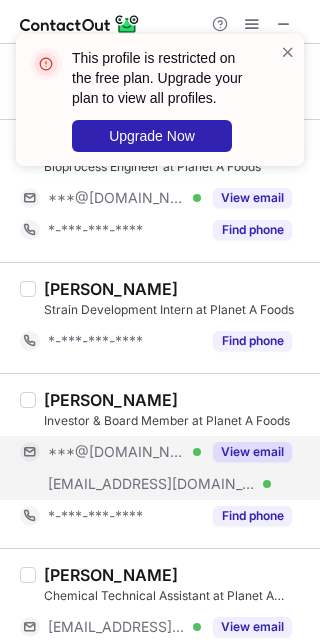 click on "***@[DOMAIN_NAME]" at bounding box center [117, 452] 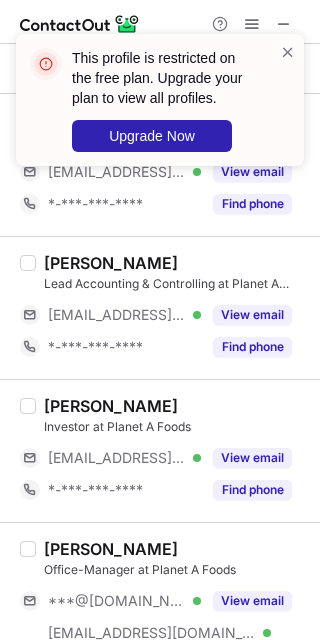 scroll, scrollTop: 3110, scrollLeft: 0, axis: vertical 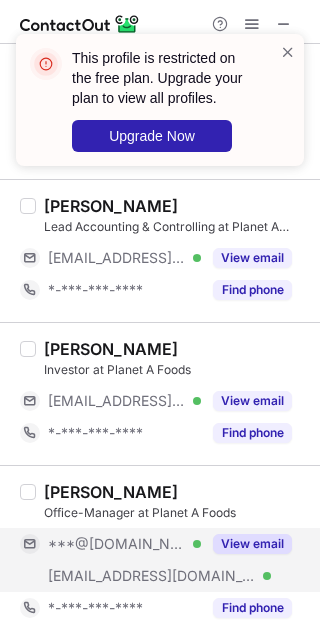 click on "***@[DOMAIN_NAME]" at bounding box center [117, 544] 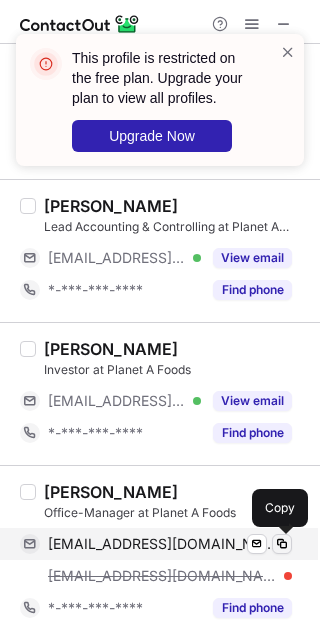 click at bounding box center (282, 544) 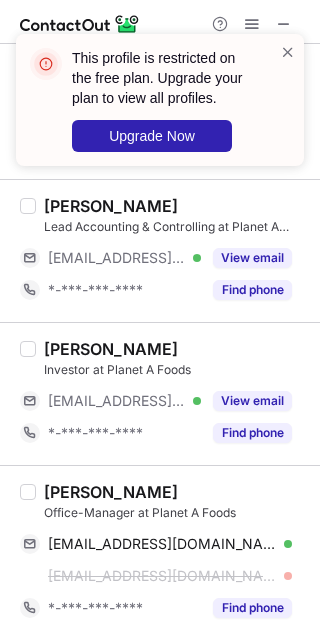click on "[PERSON_NAME] Office-Manager at Planet A Foods [EMAIL_ADDRESS][DOMAIN_NAME] Verified Send email Copy [EMAIL_ADDRESS][DOMAIN_NAME] *-***-***-**** Find phone" at bounding box center (160, 552) 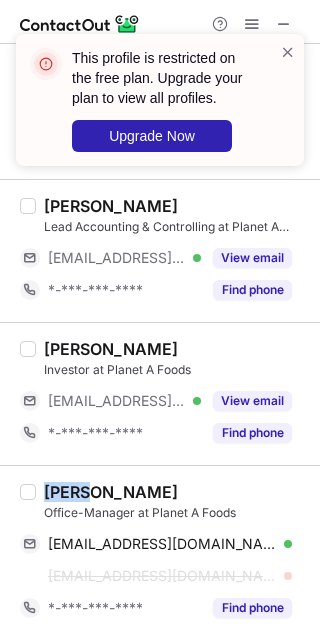 click on "[PERSON_NAME] Office-Manager at Planet A Foods [EMAIL_ADDRESS][DOMAIN_NAME] Verified Send email Copy [EMAIL_ADDRESS][DOMAIN_NAME] *-***-***-**** Find phone" at bounding box center [160, 552] 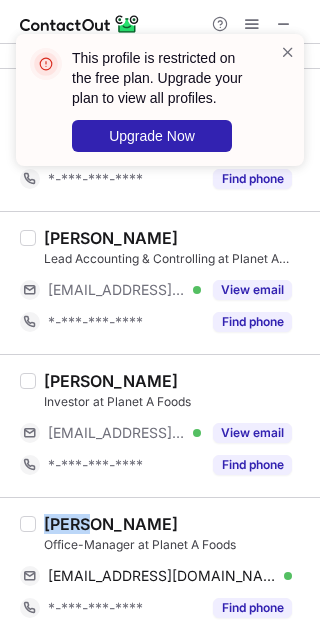 scroll, scrollTop: 3078, scrollLeft: 0, axis: vertical 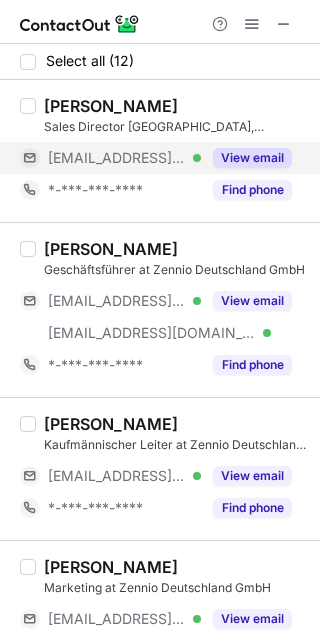 click on "***@gmx.de Verified" at bounding box center [110, 158] 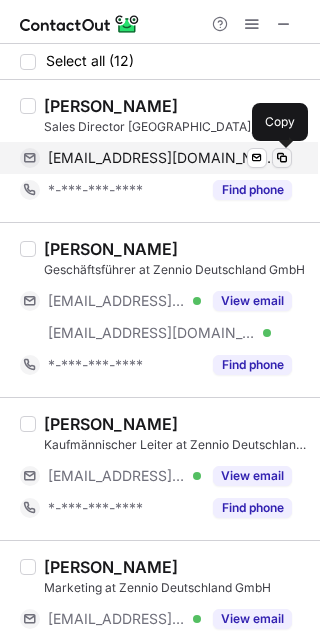 click at bounding box center (282, 158) 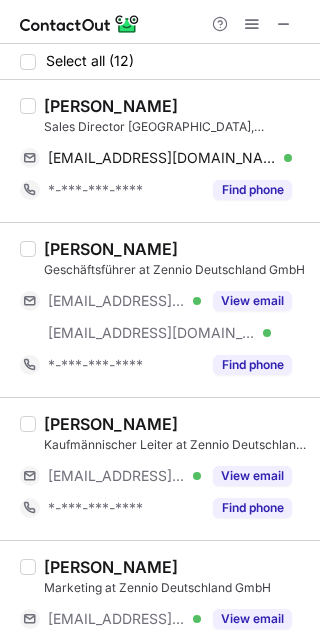 click on "Axel Kaiser" at bounding box center (111, 106) 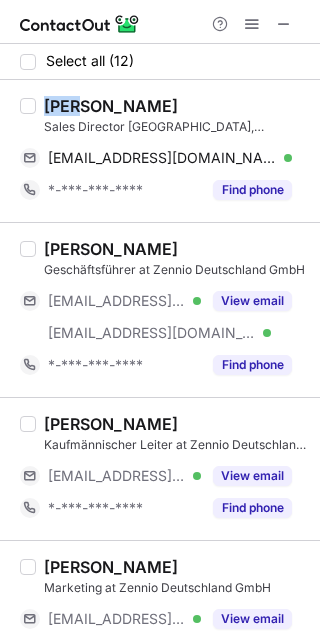 click on "Axel Kaiser" at bounding box center [111, 106] 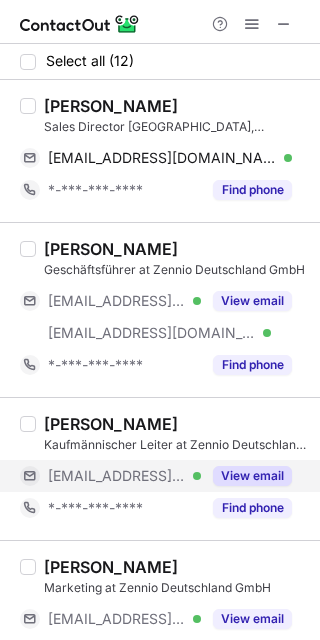 click on "***@zennio.de" at bounding box center [117, 476] 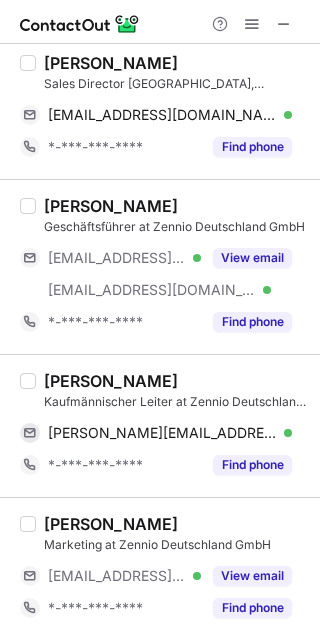 scroll, scrollTop: 45, scrollLeft: 0, axis: vertical 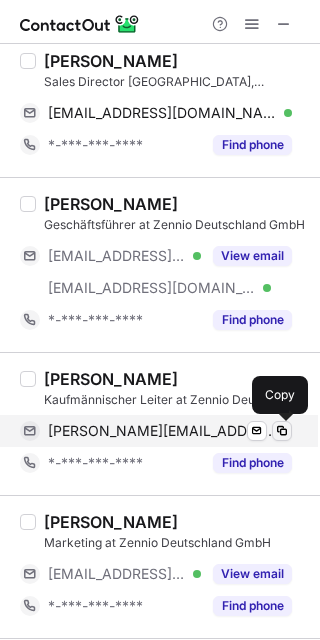 click at bounding box center [282, 431] 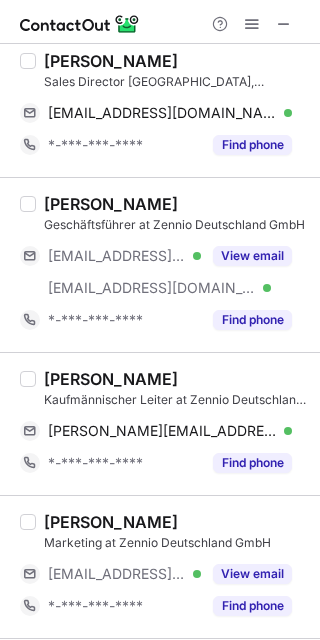 click on "Steffen Koppers" at bounding box center [111, 379] 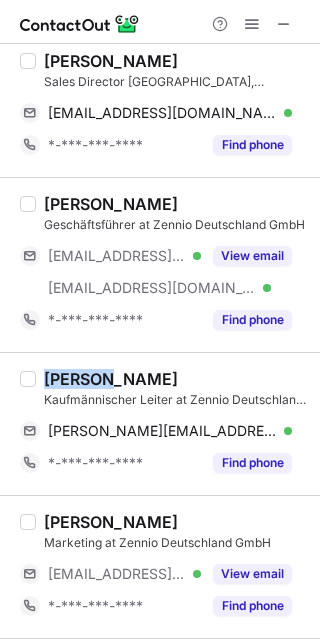 click on "Steffen Koppers" at bounding box center [111, 379] 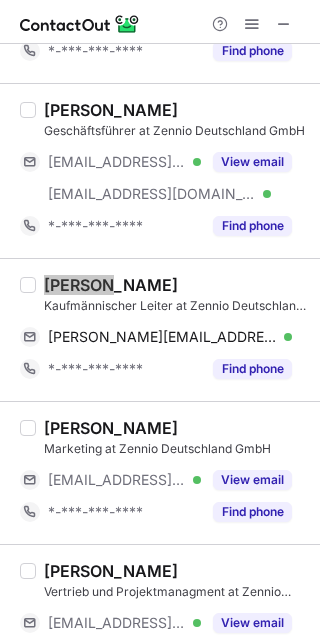 scroll, scrollTop: 143, scrollLeft: 0, axis: vertical 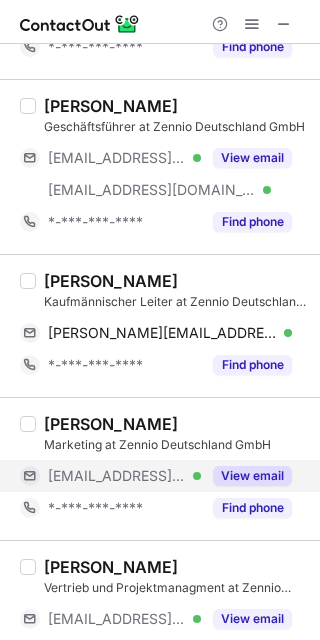 click on "***@zennio.de" at bounding box center [117, 476] 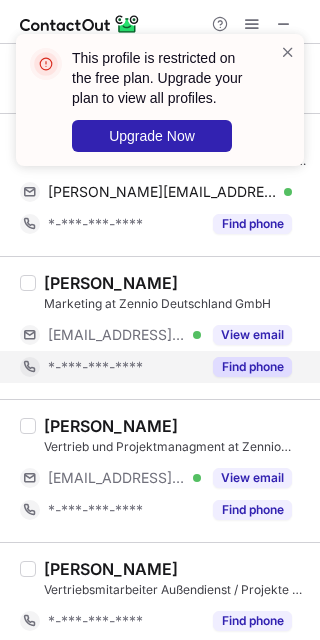 scroll, scrollTop: 298, scrollLeft: 0, axis: vertical 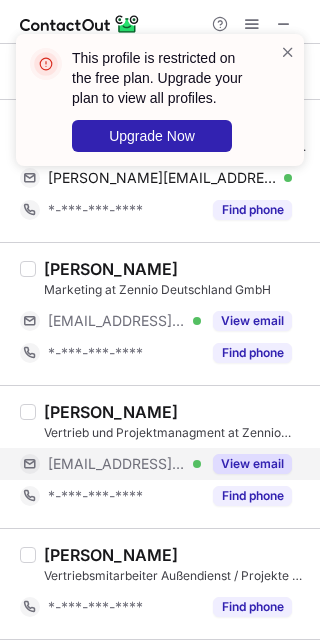 click on "***@zennio.de" at bounding box center (117, 464) 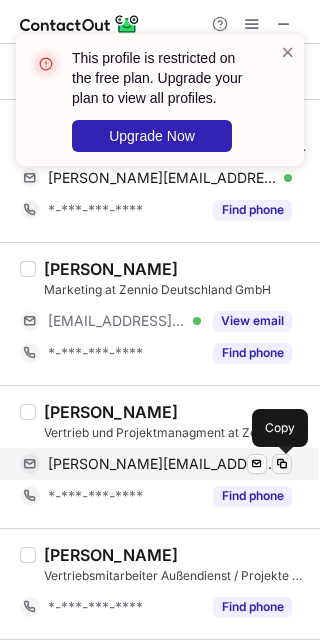 click at bounding box center (282, 464) 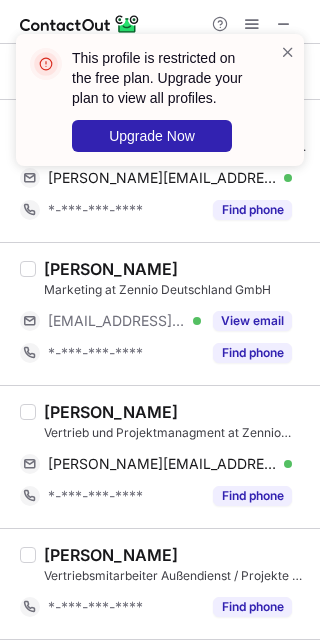click on "Markus Schmid" at bounding box center (111, 412) 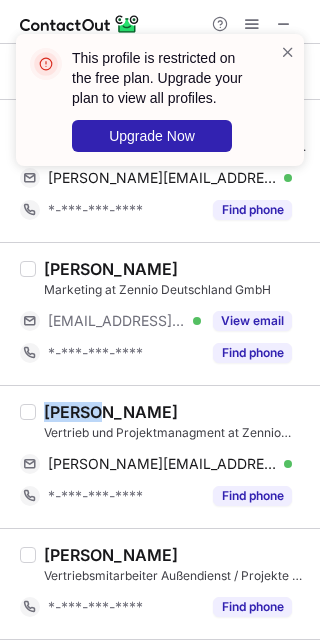 click on "Markus Schmid" at bounding box center [111, 412] 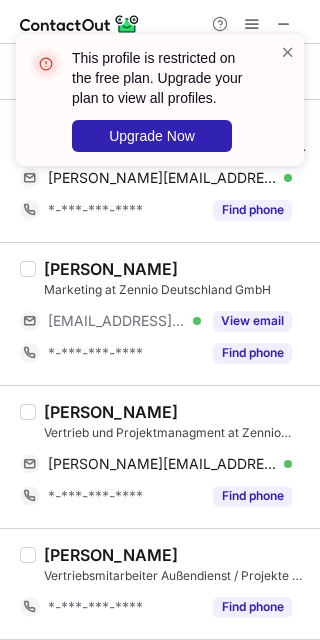 click on "Aylin Ford" at bounding box center [111, 269] 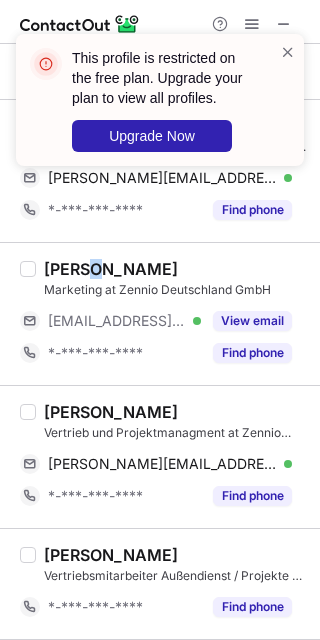 click on "Aylin Ford" at bounding box center [111, 269] 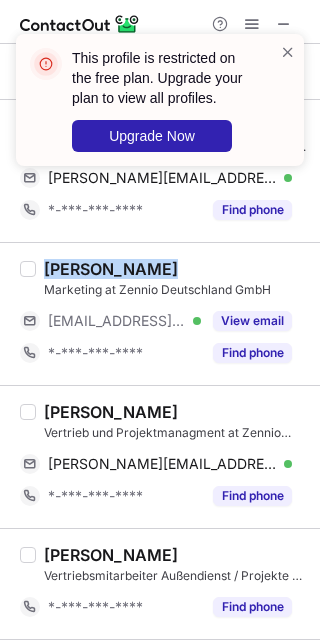 click on "Aylin Ford" at bounding box center (111, 269) 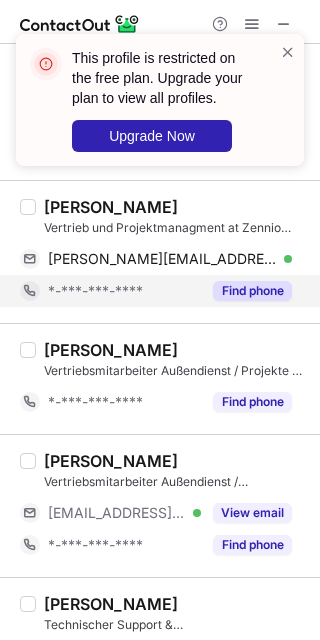 scroll, scrollTop: 505, scrollLeft: 0, axis: vertical 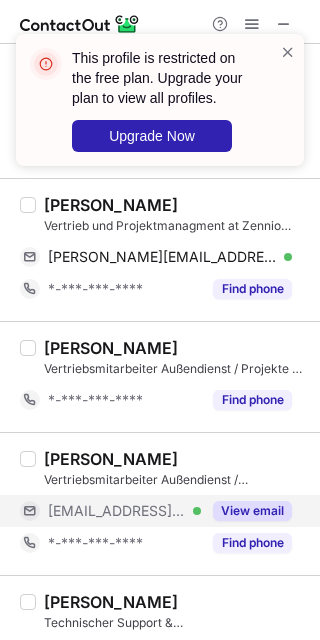 click on "***@zennio.de" at bounding box center [117, 511] 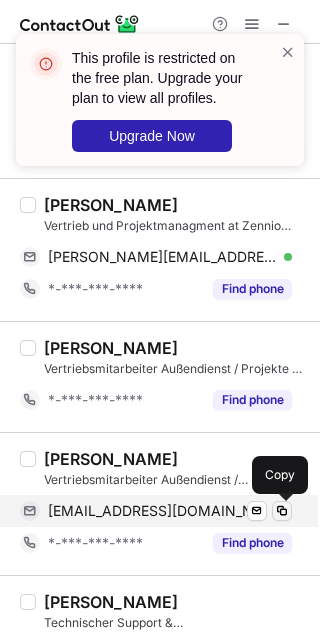 click at bounding box center [282, 511] 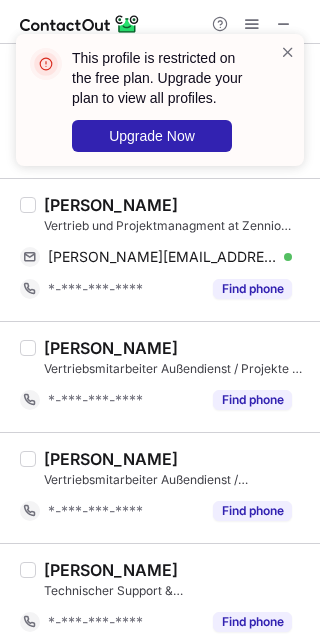 click on "Jörg Rothenberger" at bounding box center [111, 459] 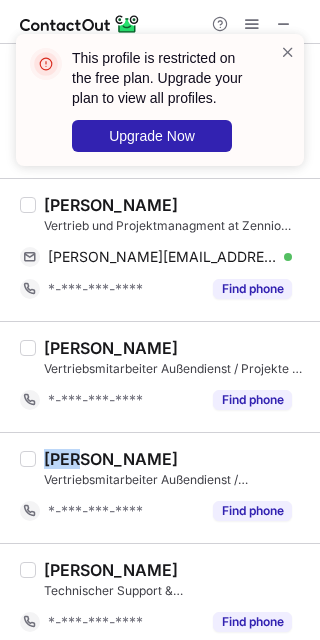 click on "Jörg Rothenberger" at bounding box center [111, 459] 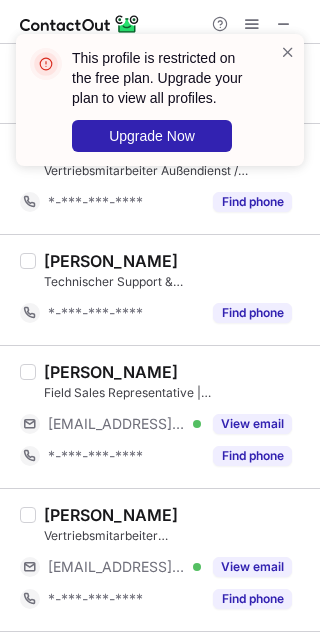 scroll, scrollTop: 816, scrollLeft: 0, axis: vertical 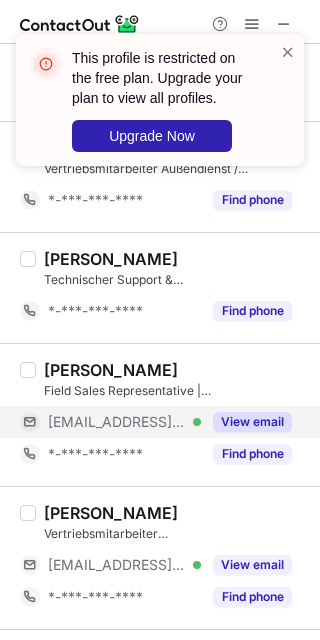 click on "***@zennio.de" at bounding box center [117, 422] 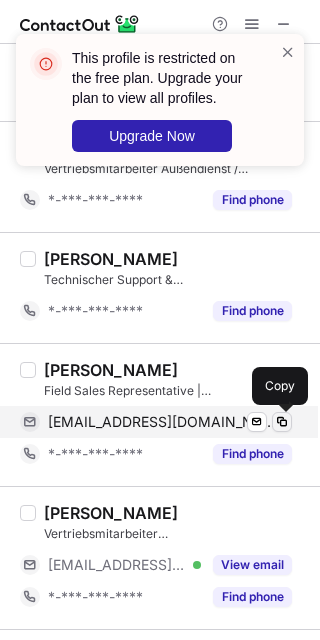 click at bounding box center [282, 422] 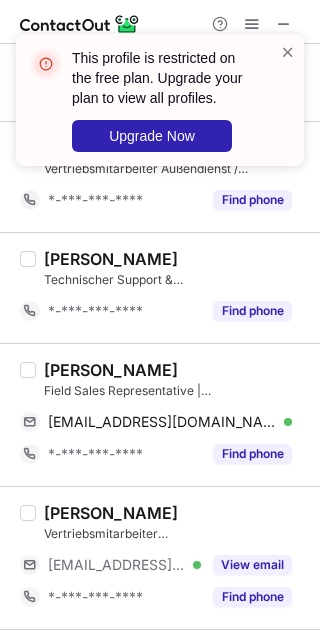 click on "Ipek Gerdan" at bounding box center [111, 370] 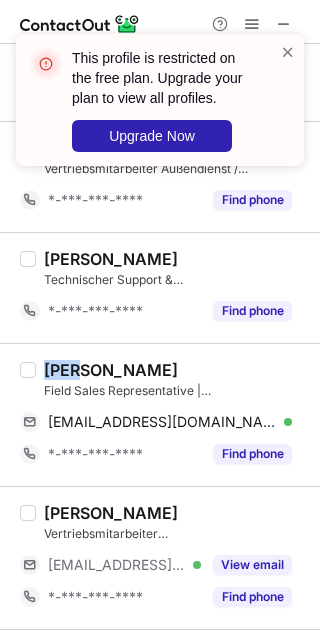 click on "Ipek Gerdan" at bounding box center [111, 370] 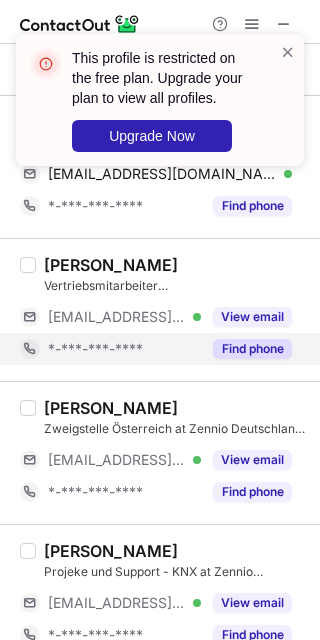 scroll, scrollTop: 1079, scrollLeft: 0, axis: vertical 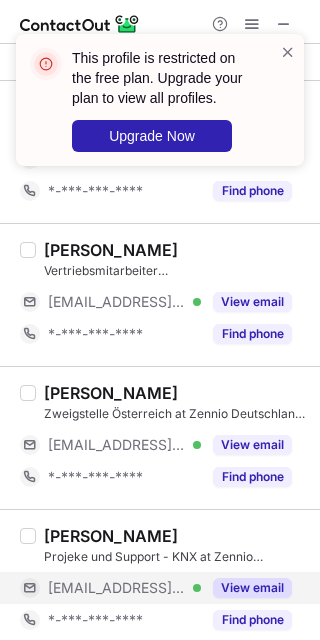 click on "***@zennio.de" at bounding box center (117, 588) 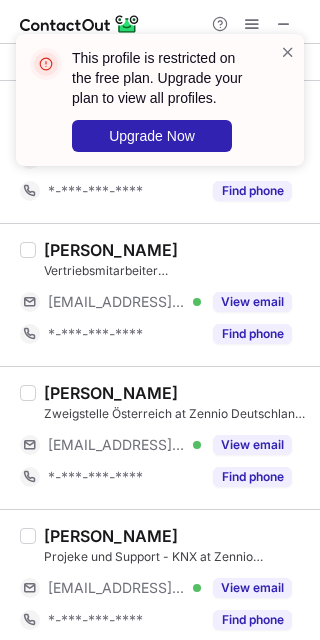 scroll, scrollTop: 1091, scrollLeft: 0, axis: vertical 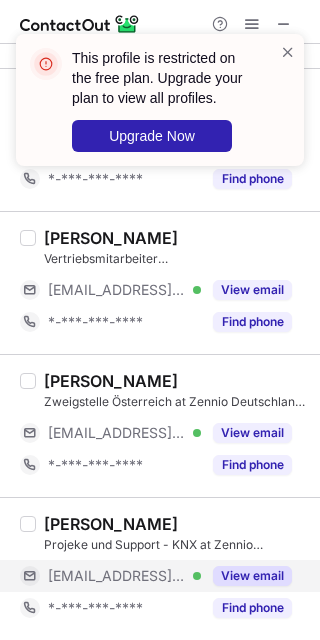 click on "***@zennio.de" at bounding box center [117, 576] 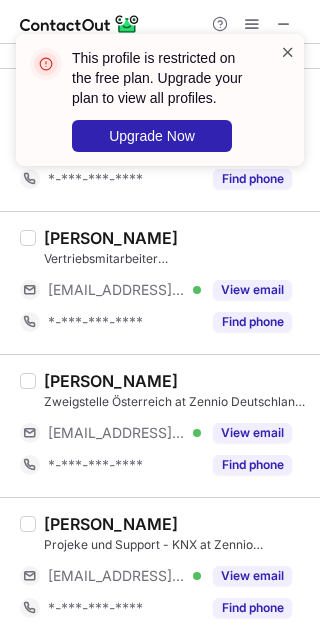 click at bounding box center [288, 52] 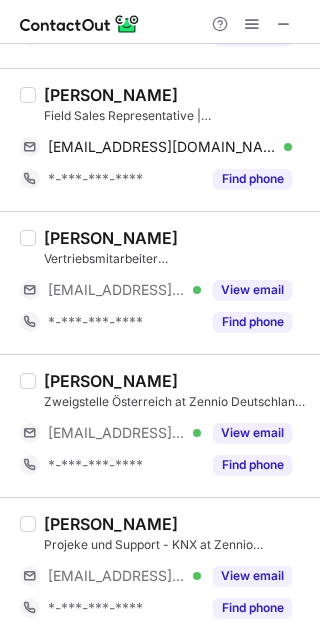 click at bounding box center (284, 24) 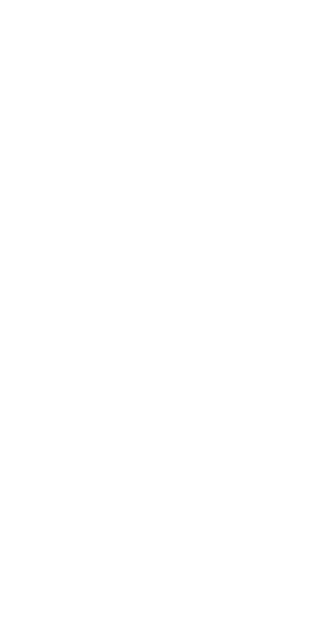 scroll, scrollTop: 0, scrollLeft: 0, axis: both 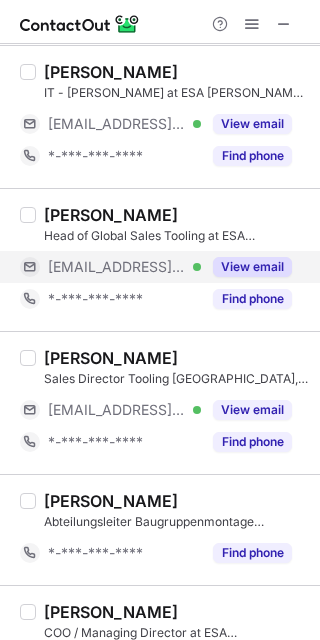 click on "***@eppinger.de" at bounding box center [117, 267] 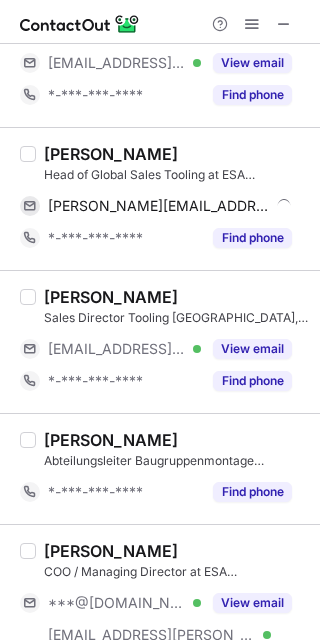 scroll, scrollTop: 99, scrollLeft: 0, axis: vertical 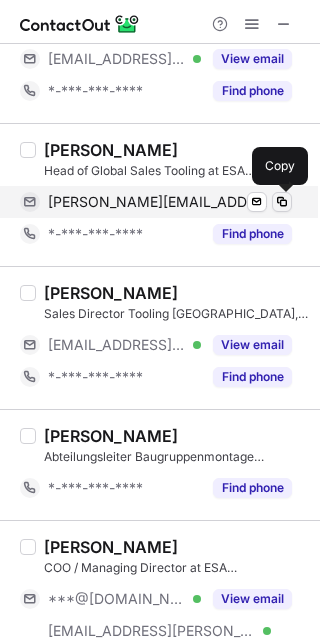click at bounding box center (282, 202) 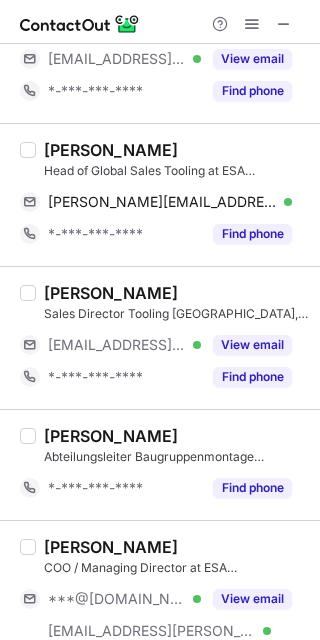 click on "Michael Schinke" at bounding box center [111, 150] 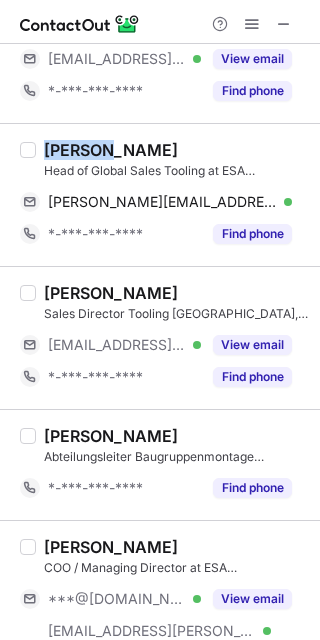 click on "Michael Schinke" at bounding box center [111, 150] 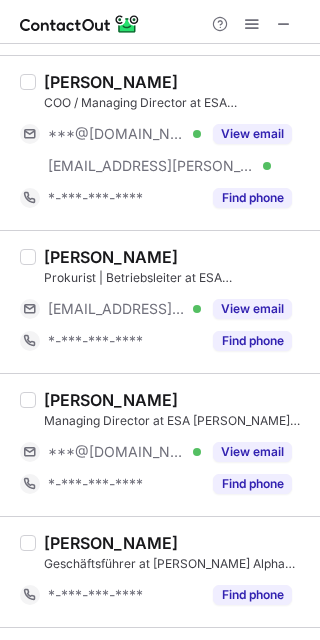 scroll, scrollTop: 694, scrollLeft: 0, axis: vertical 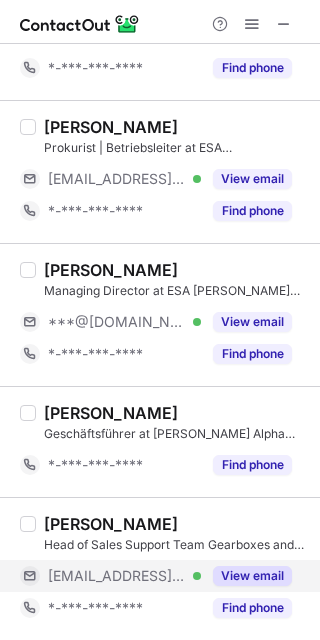 click on "***@eppinger.de" at bounding box center (117, 576) 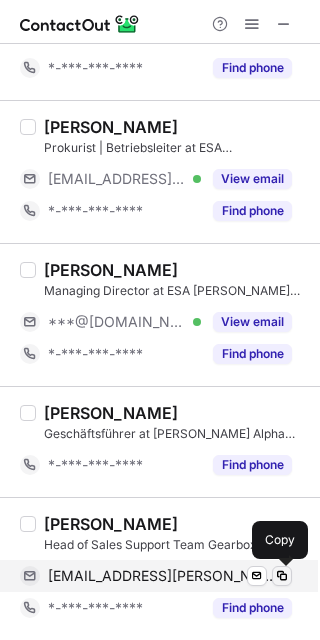 click at bounding box center (282, 576) 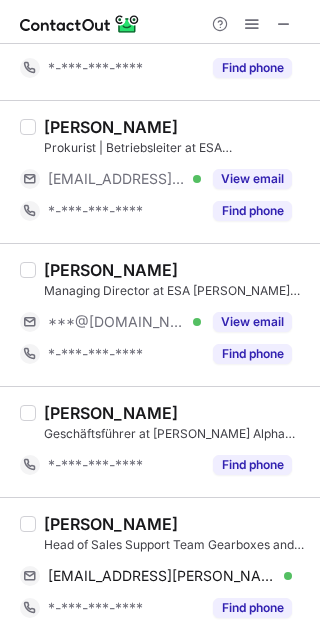 click on "Jeannette Virolde" at bounding box center (111, 524) 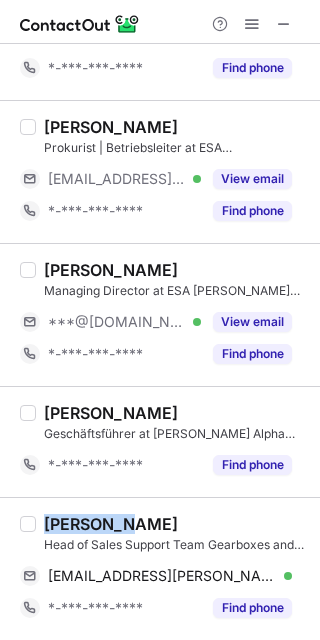 click on "Jeannette Virolde" at bounding box center [111, 524] 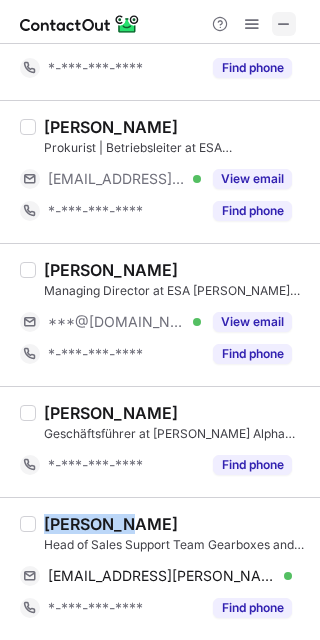 click at bounding box center (284, 24) 